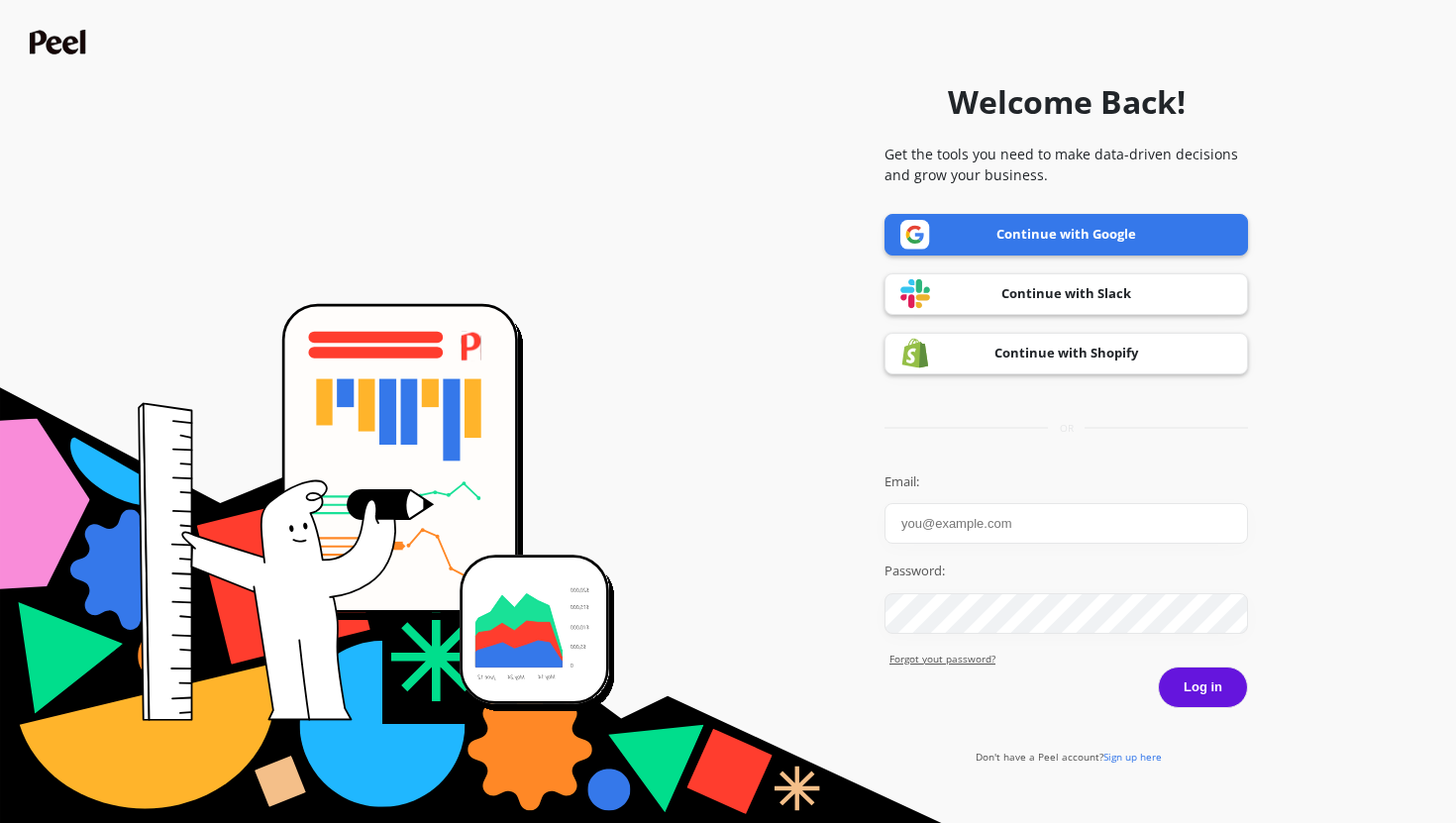 scroll, scrollTop: 0, scrollLeft: 0, axis: both 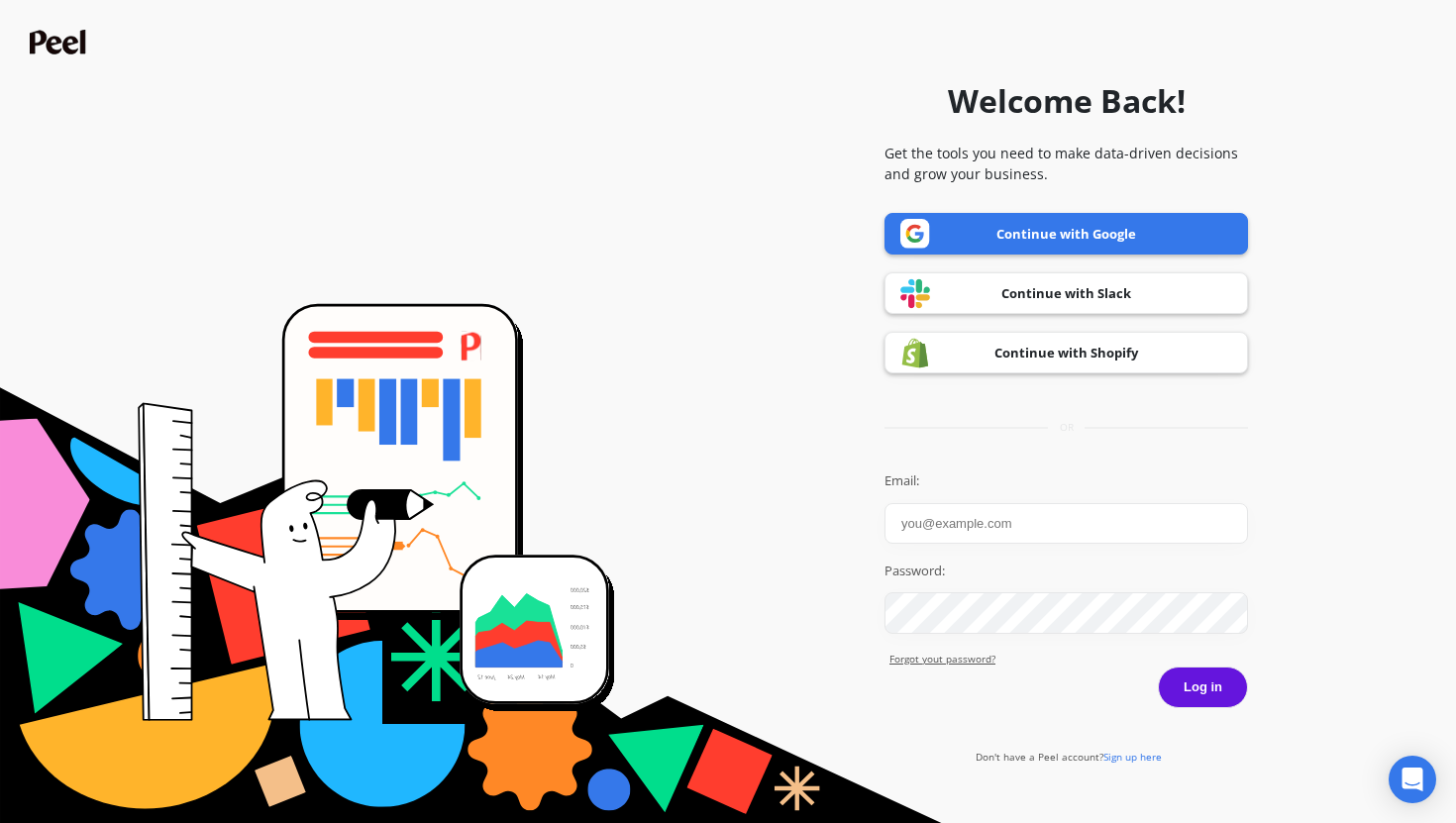 click on "Continue with Google" at bounding box center (1066, 234) 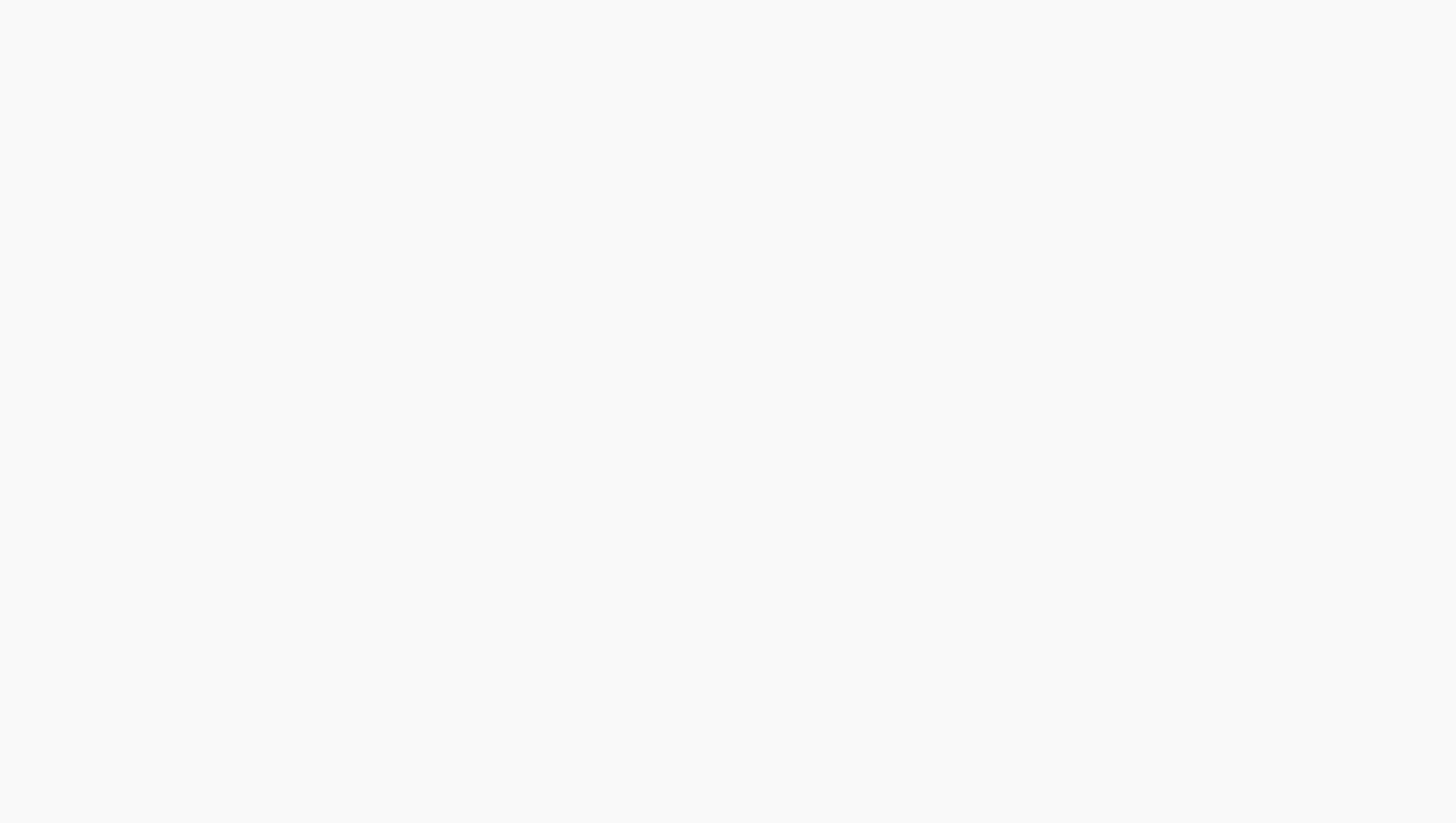 scroll, scrollTop: 0, scrollLeft: 0, axis: both 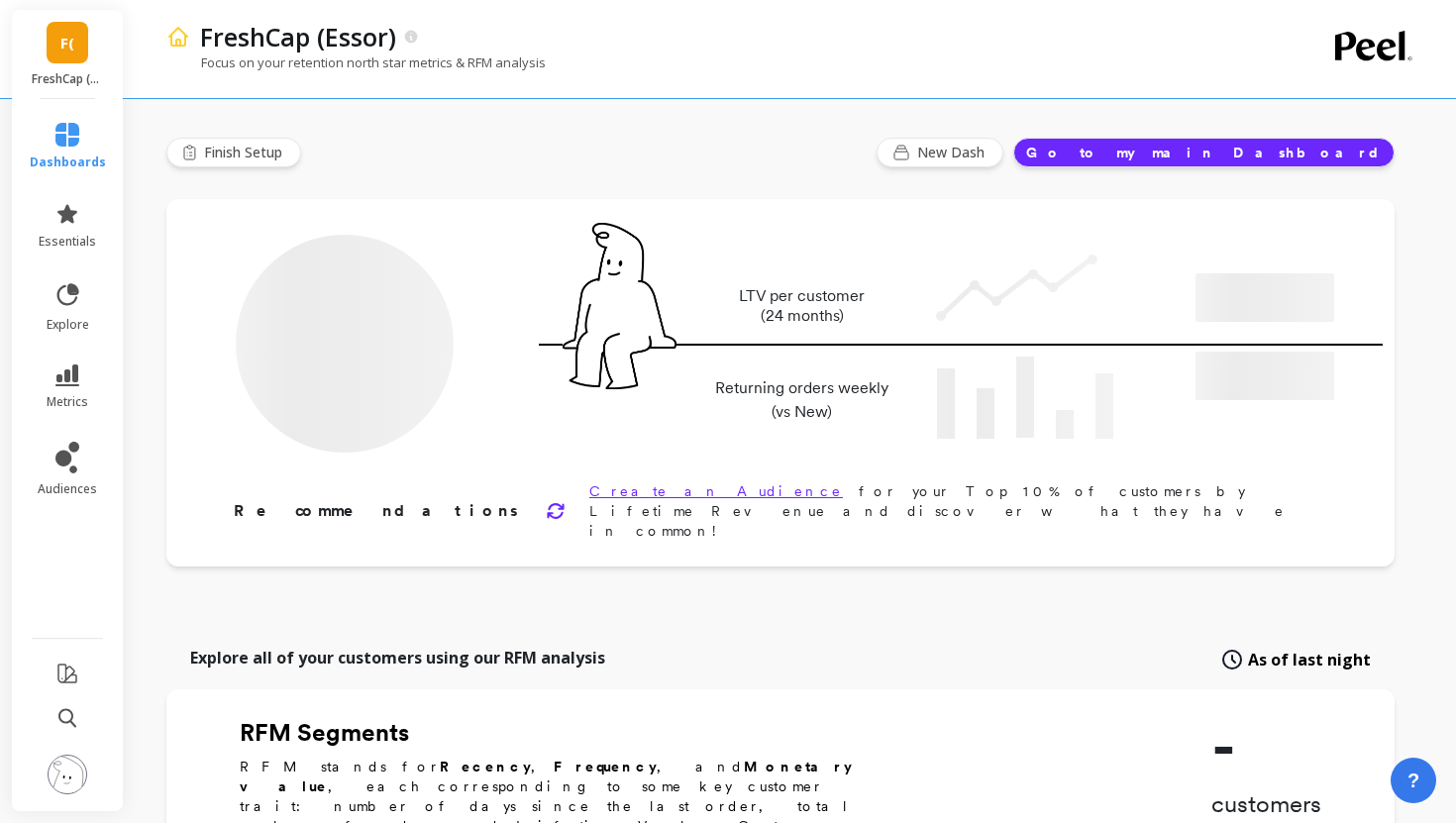 type on "Champions" 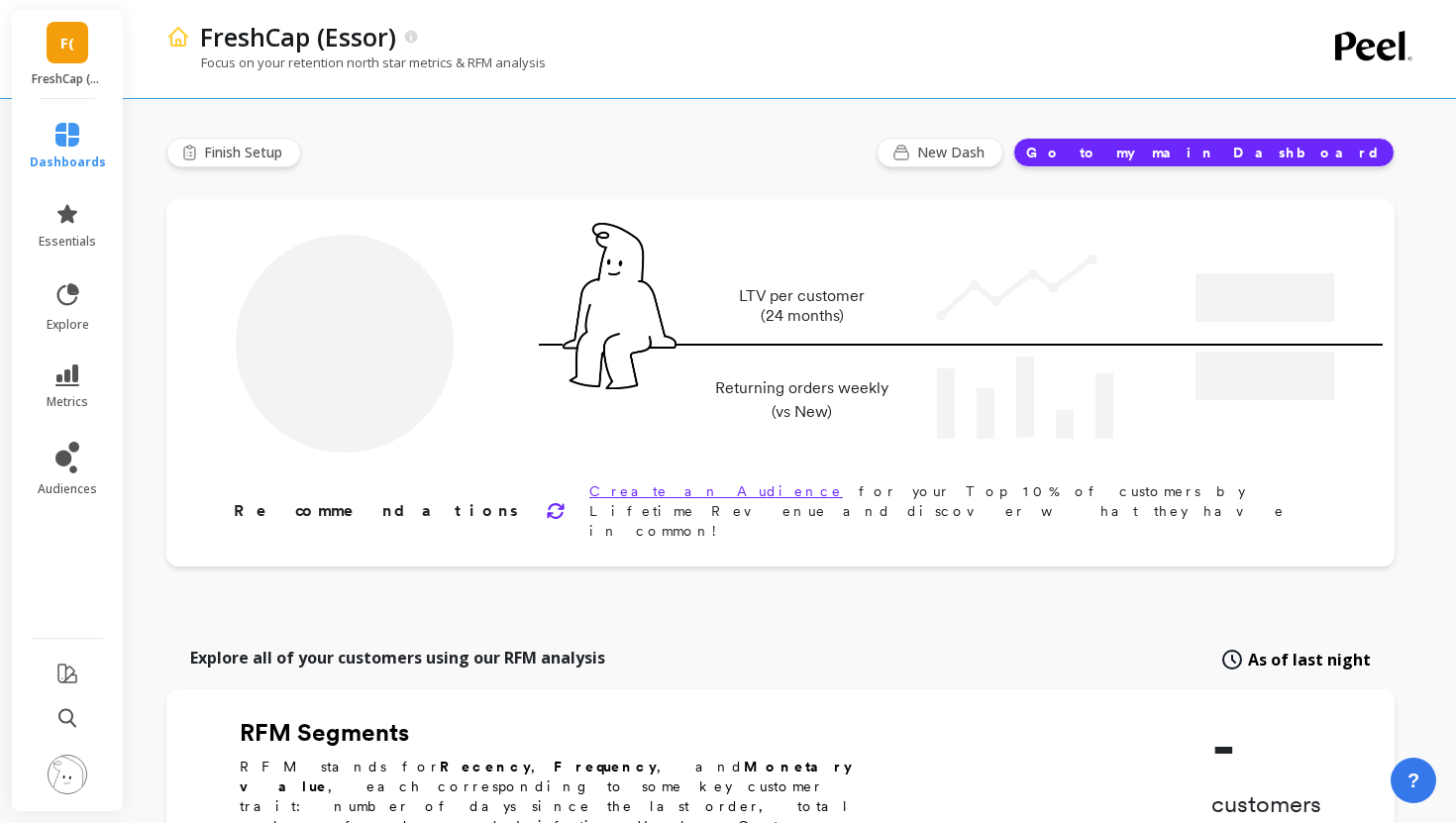 type on "18381" 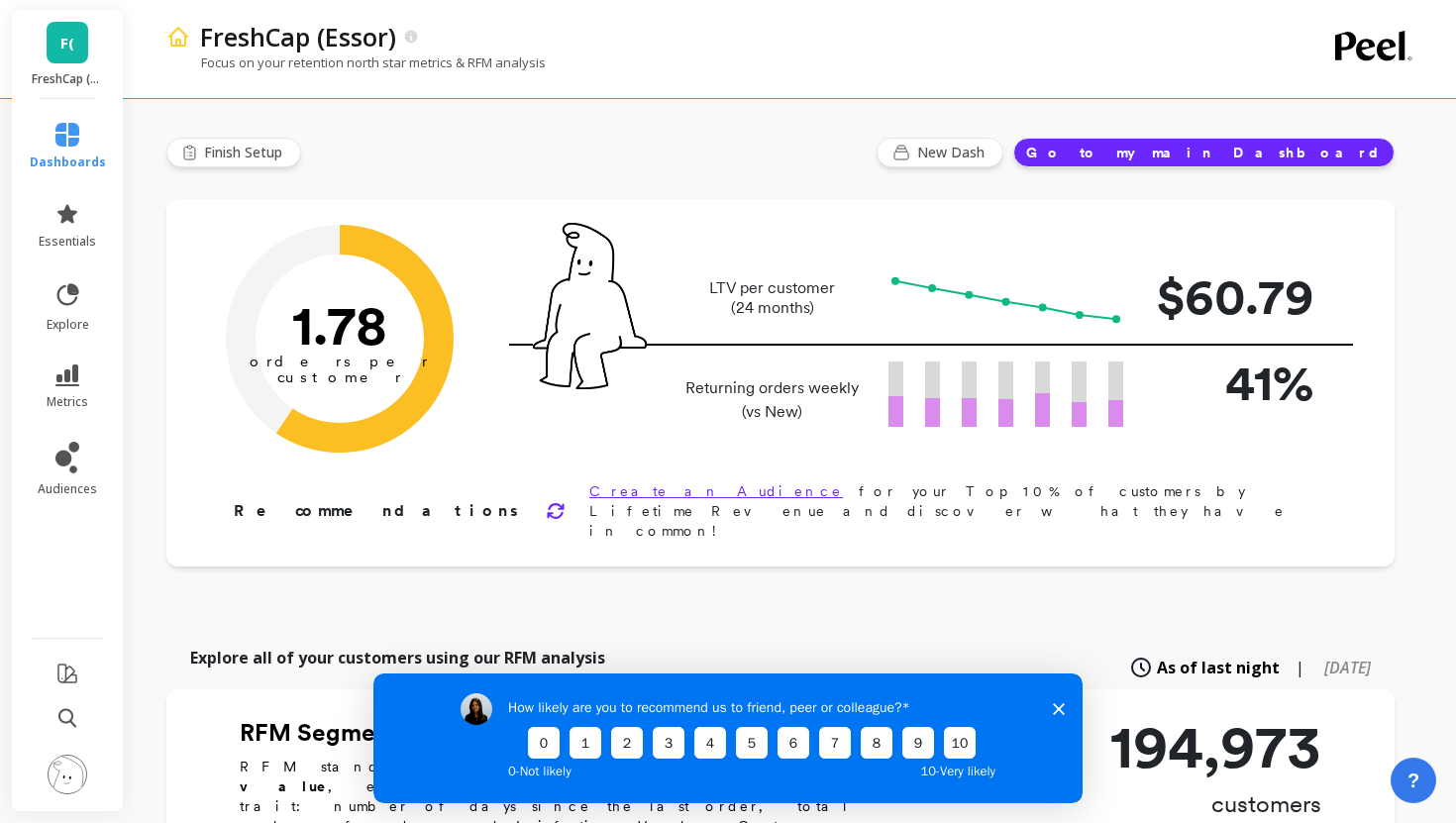 scroll, scrollTop: 0, scrollLeft: 0, axis: both 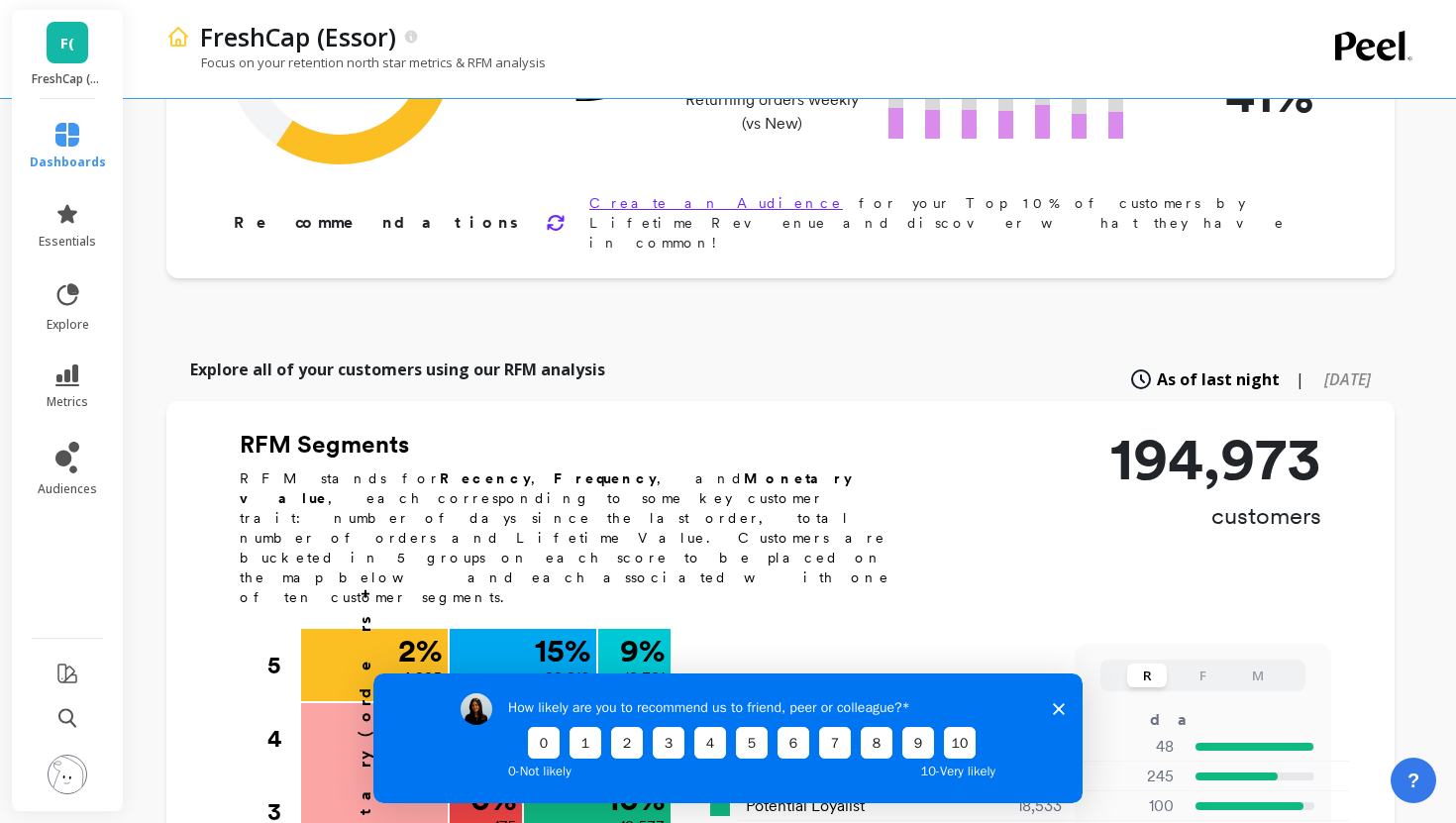 click on "How likely are you to recommend us to friend, peer or colleague? 0 1 2 3 4 5 6 7 8 9 10 0  -  Not likely 10  -  Very likely" at bounding box center (728, 737) 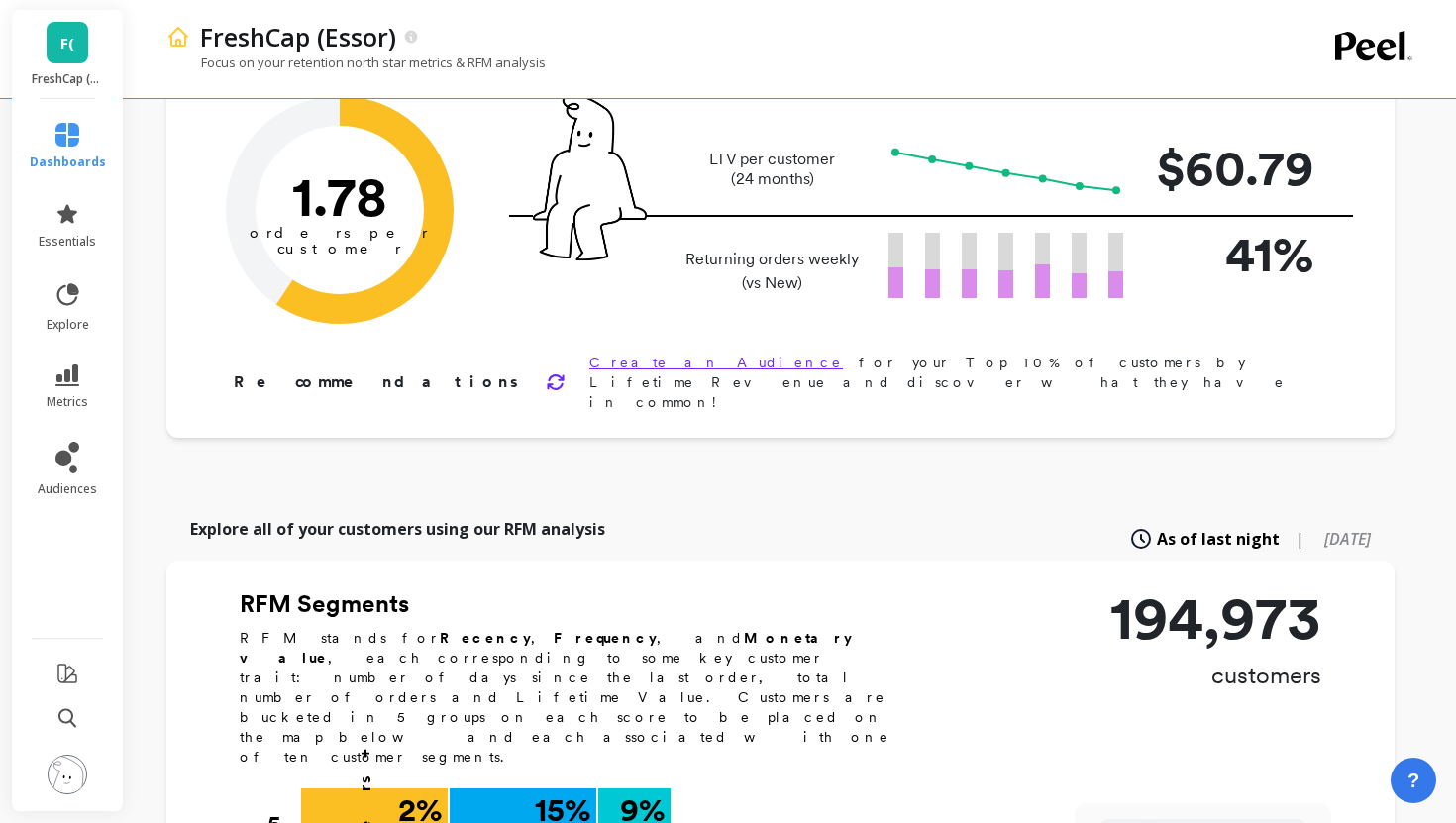 scroll, scrollTop: 0, scrollLeft: 0, axis: both 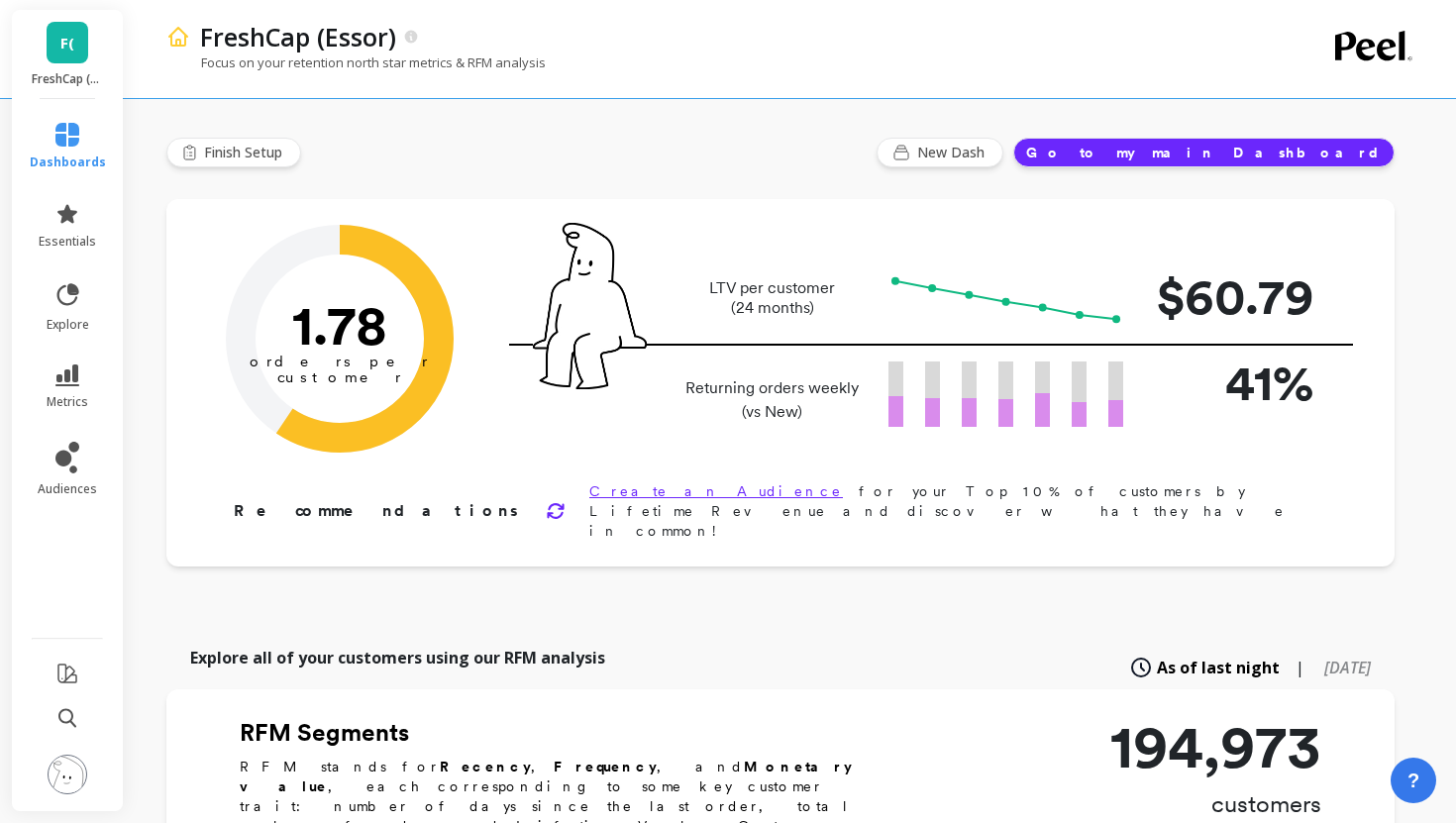 click on "F(" at bounding box center [67, 43] 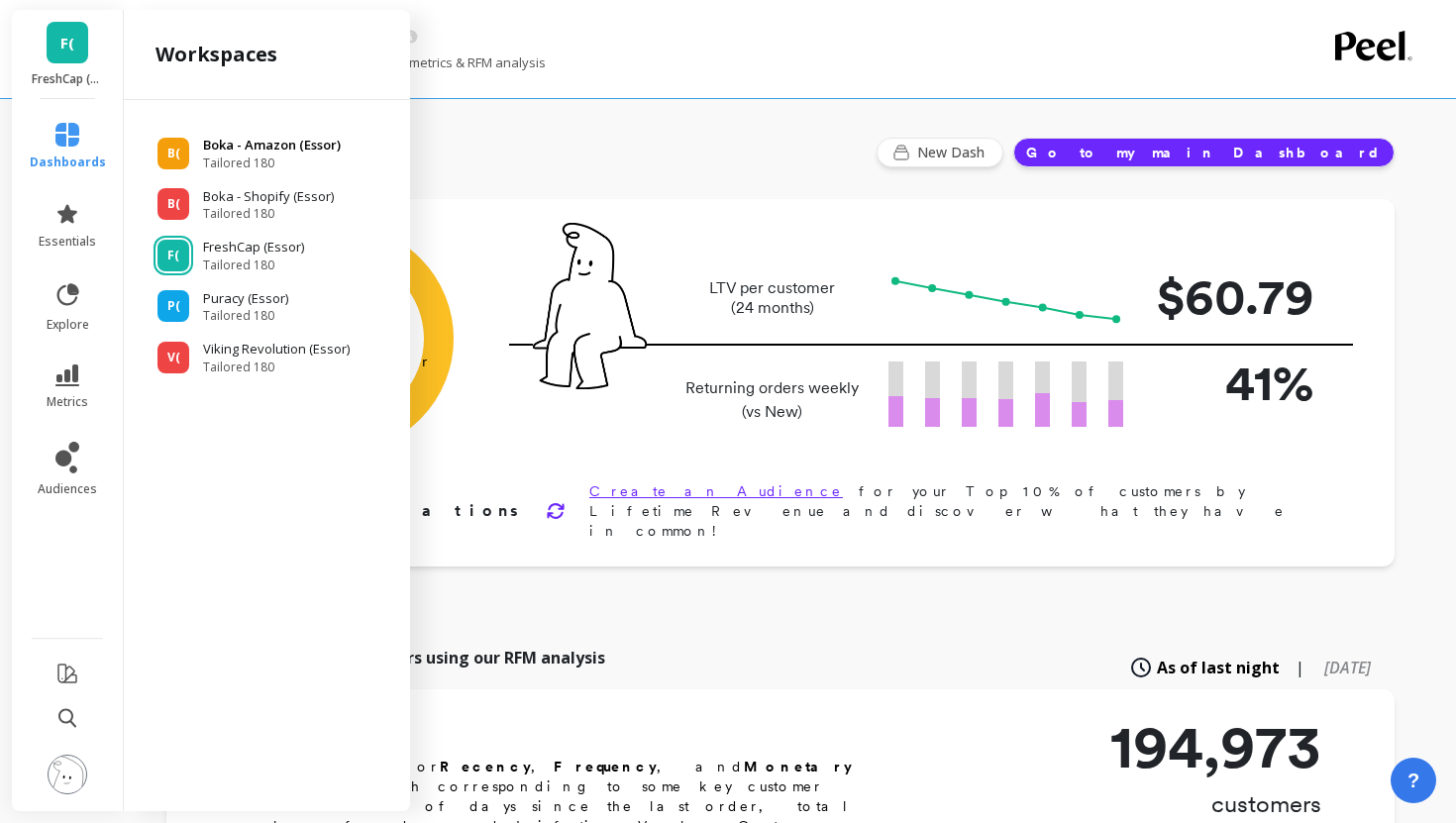 click on "B(" at bounding box center [173, 154] 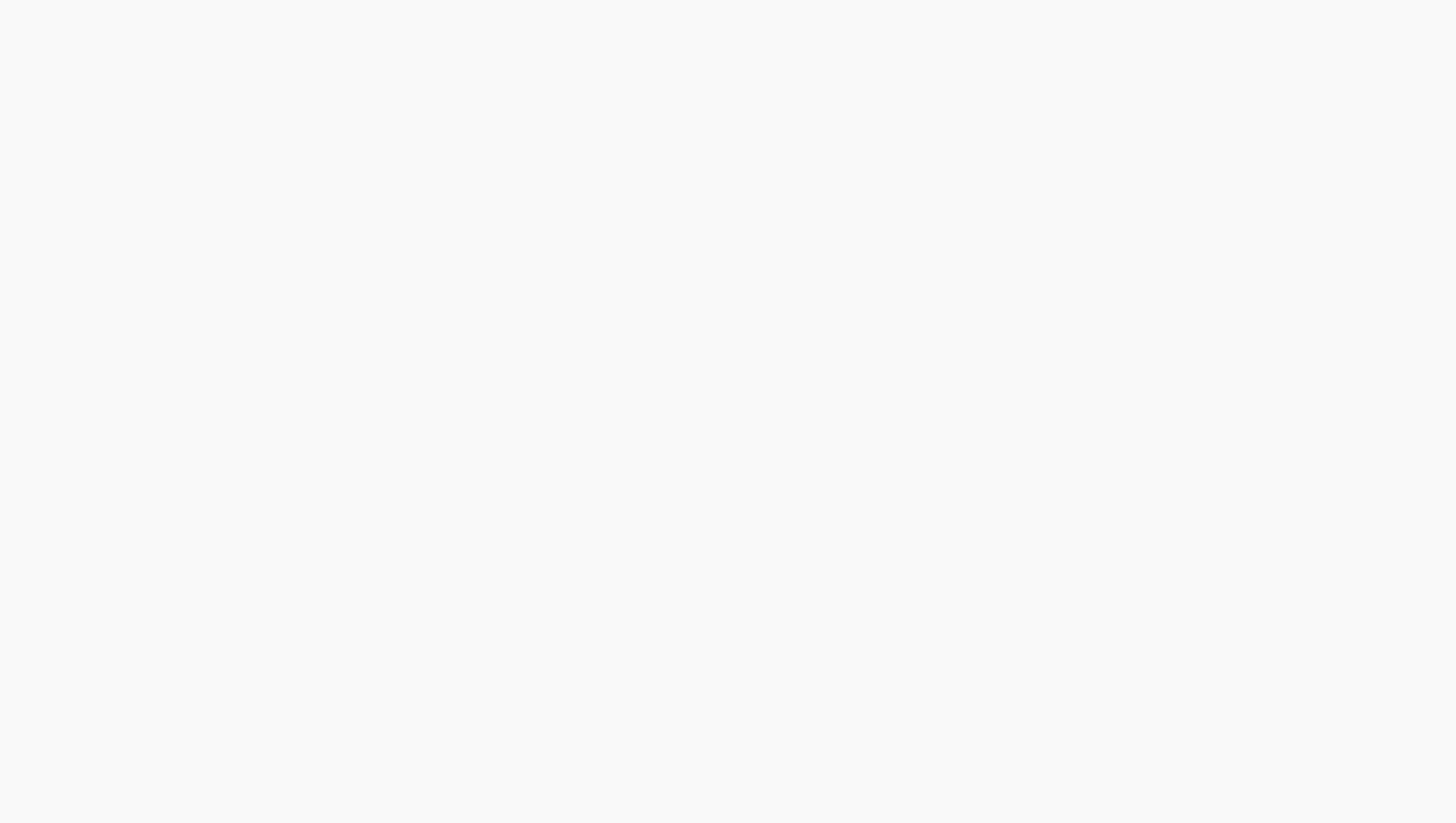scroll, scrollTop: 0, scrollLeft: 0, axis: both 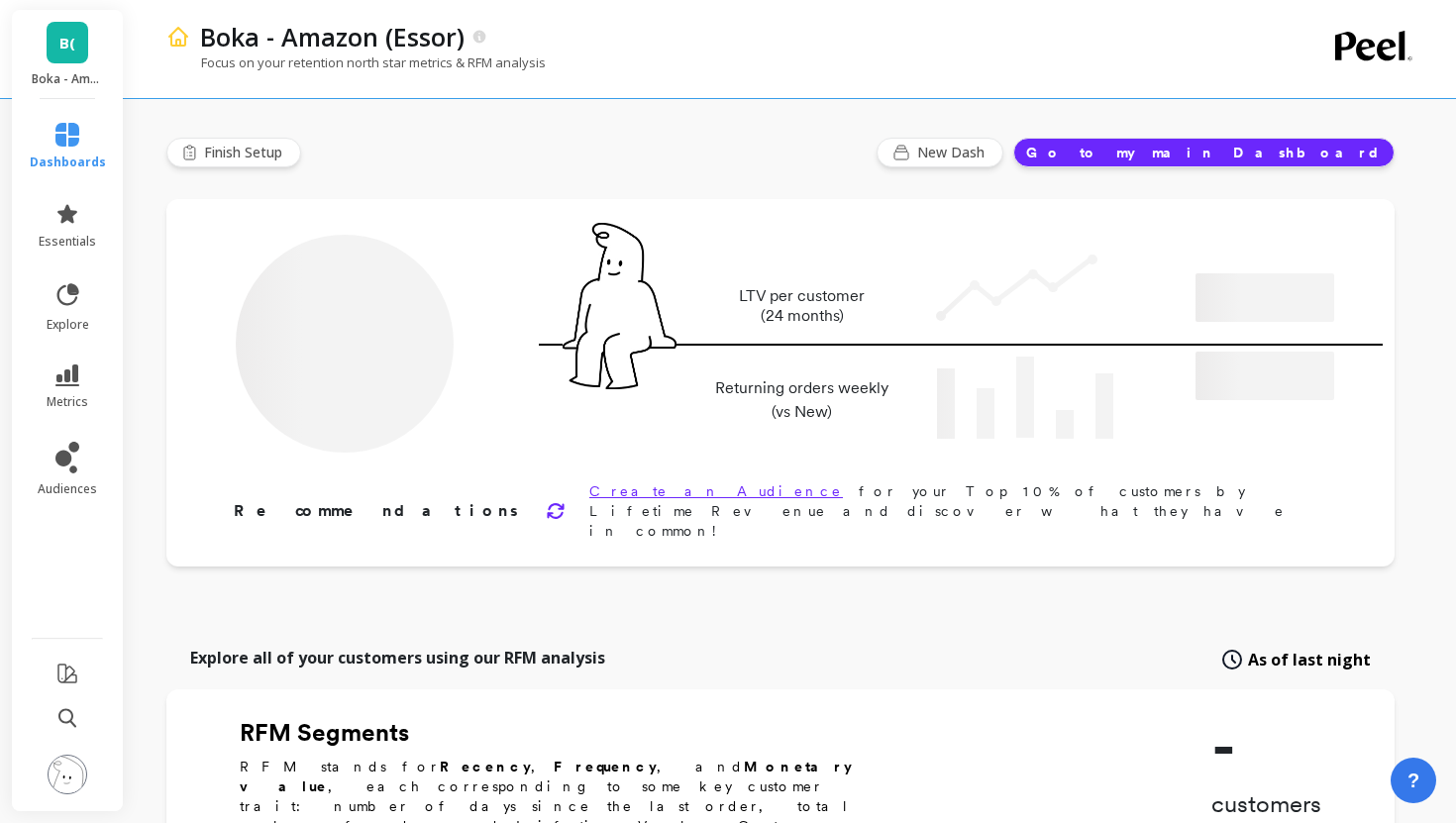 type on "Champions" 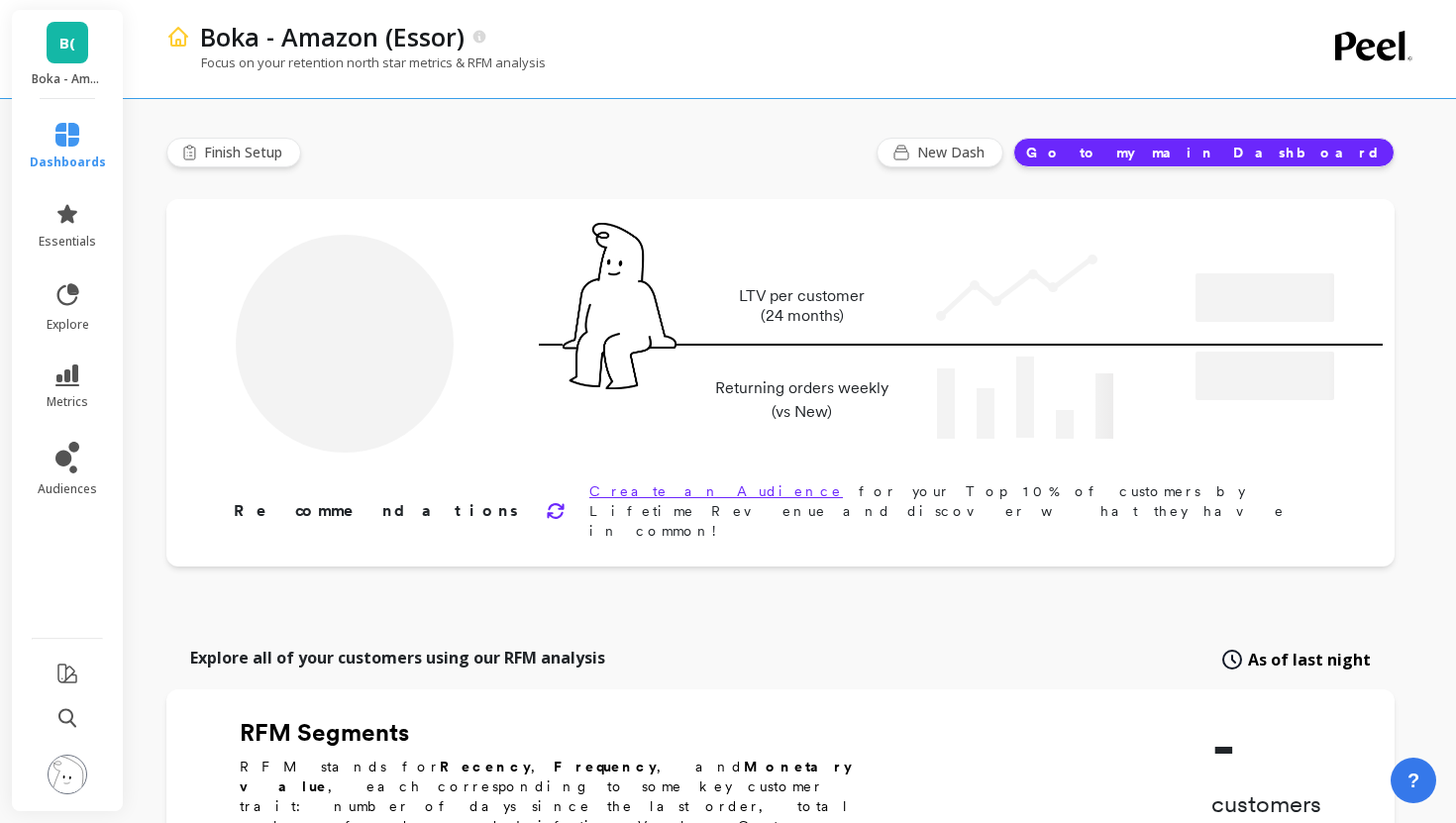 type on "223596" 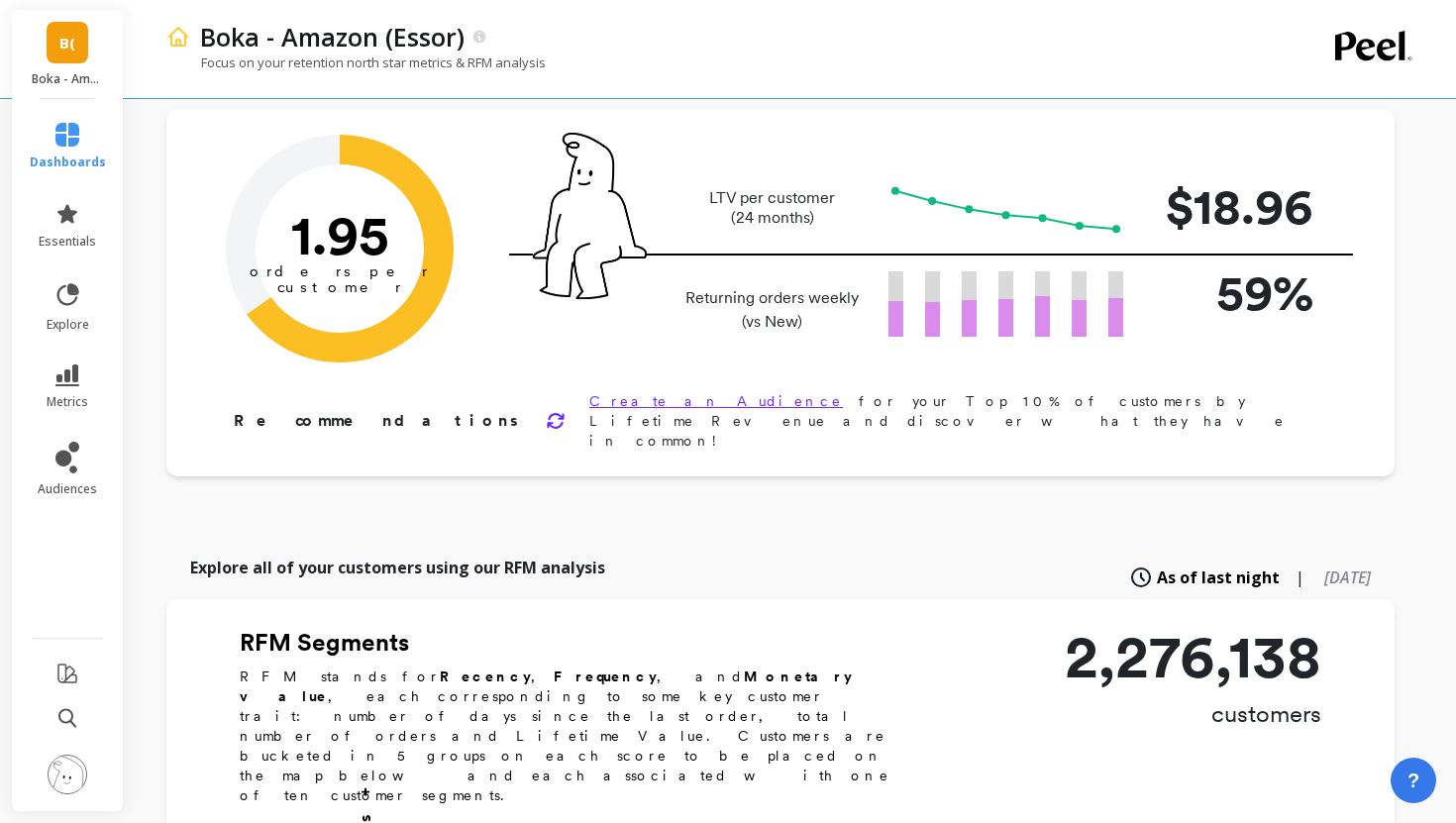 scroll, scrollTop: 61, scrollLeft: 0, axis: vertical 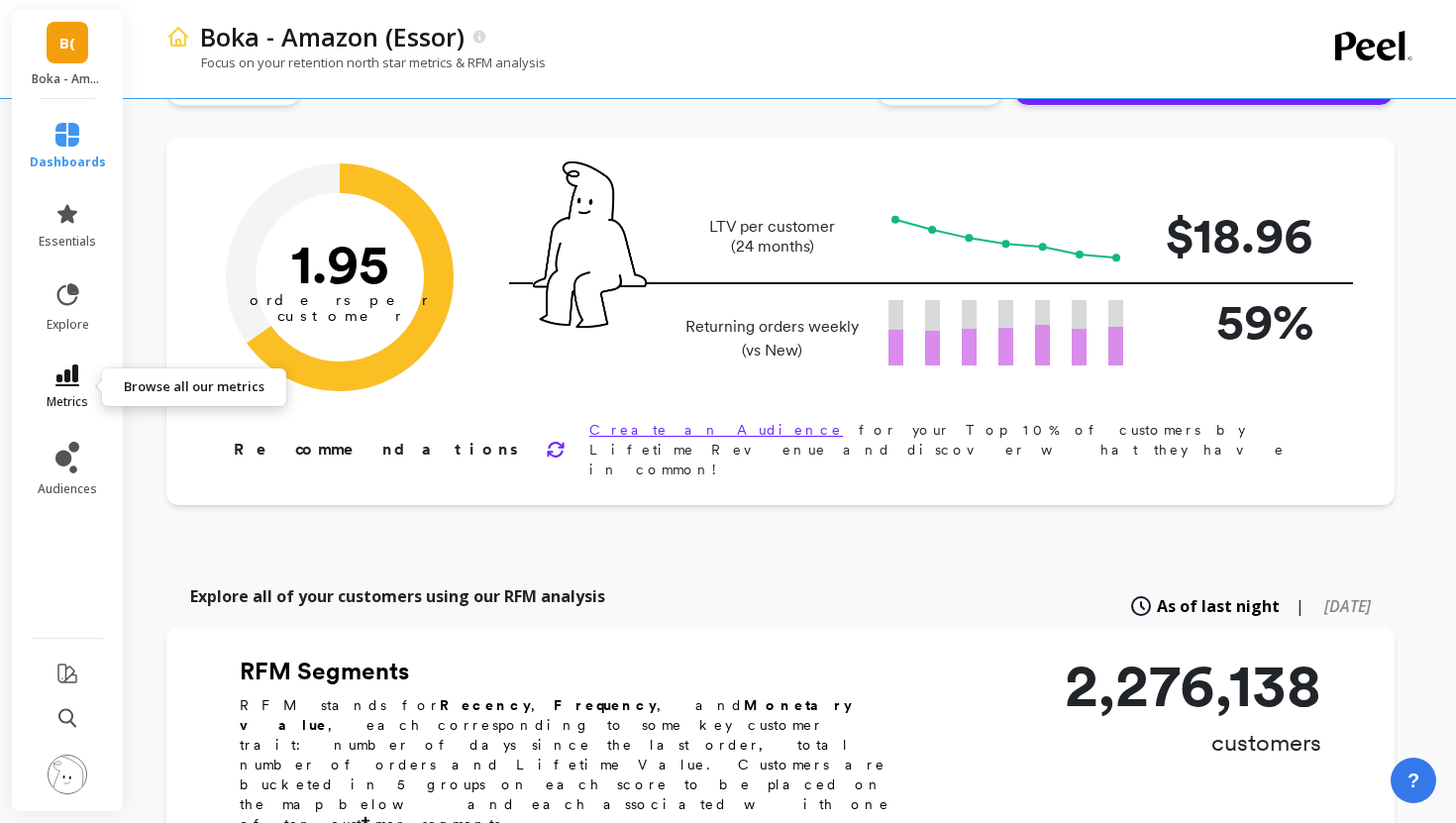click on "metrics" at bounding box center [67, 387] 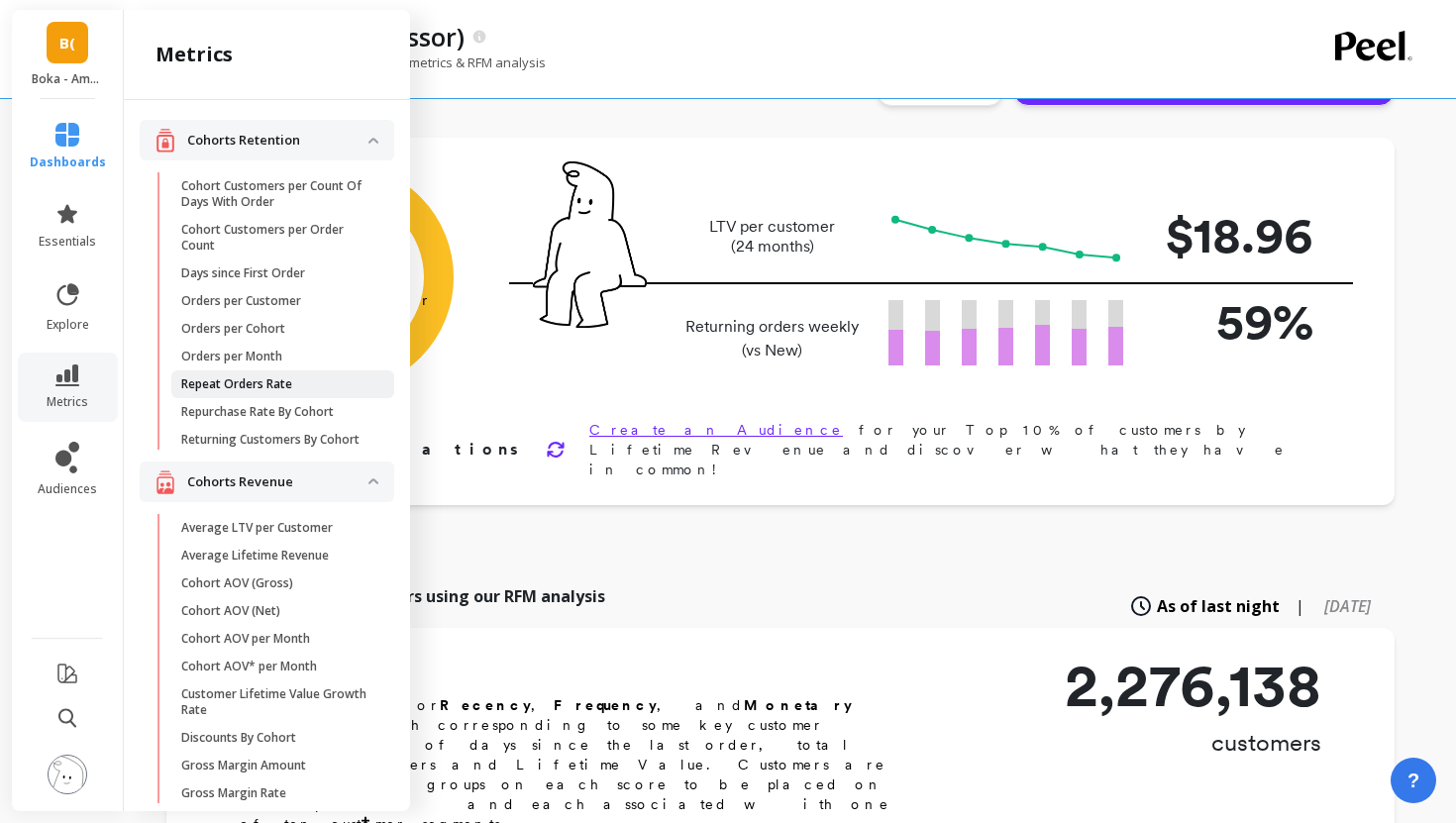 click on "Repeat Orders Rate" at bounding box center (237, 384) 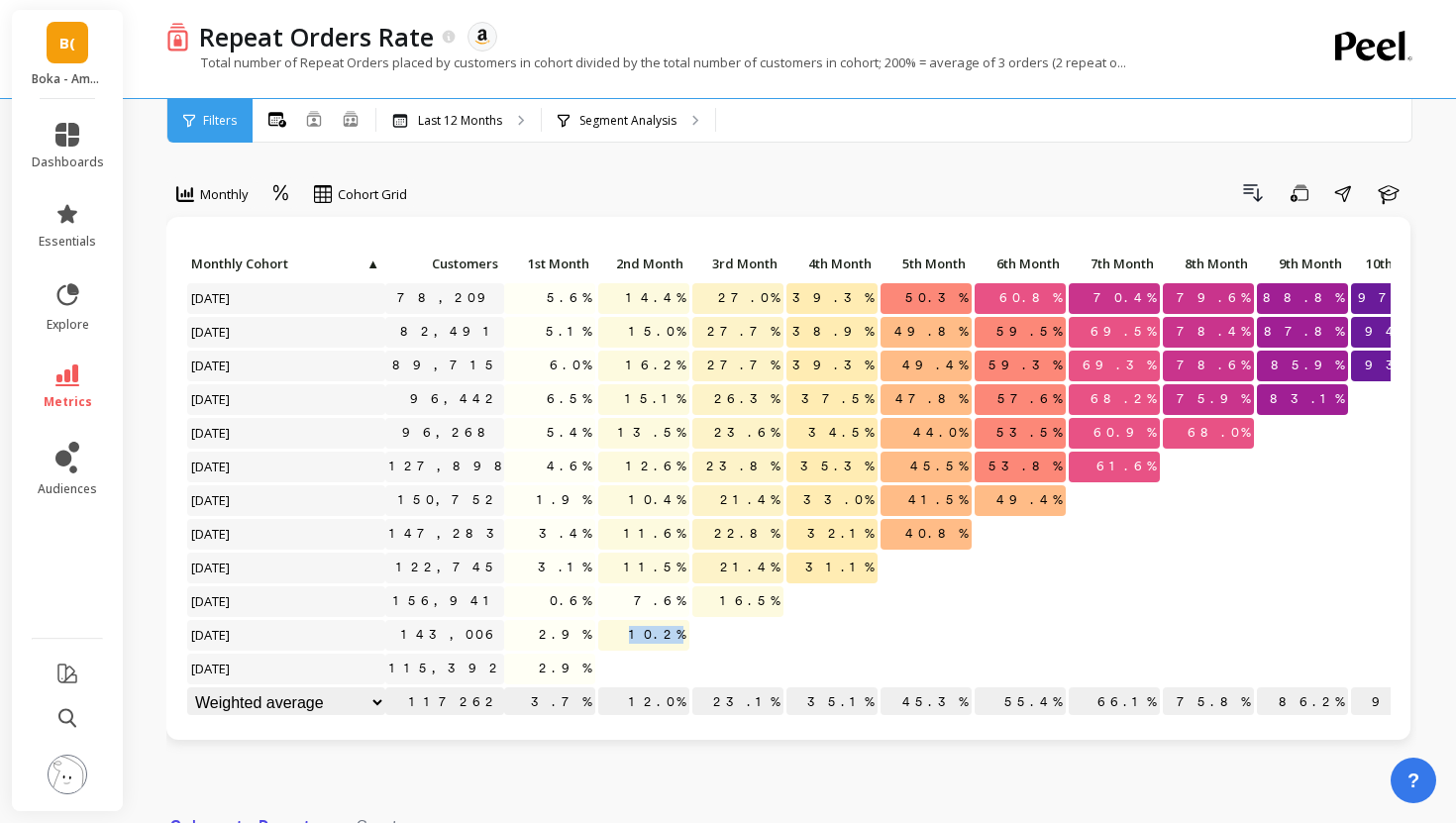drag, startPoint x: 640, startPoint y: 643, endPoint x: 697, endPoint y: 644, distance: 57.00877 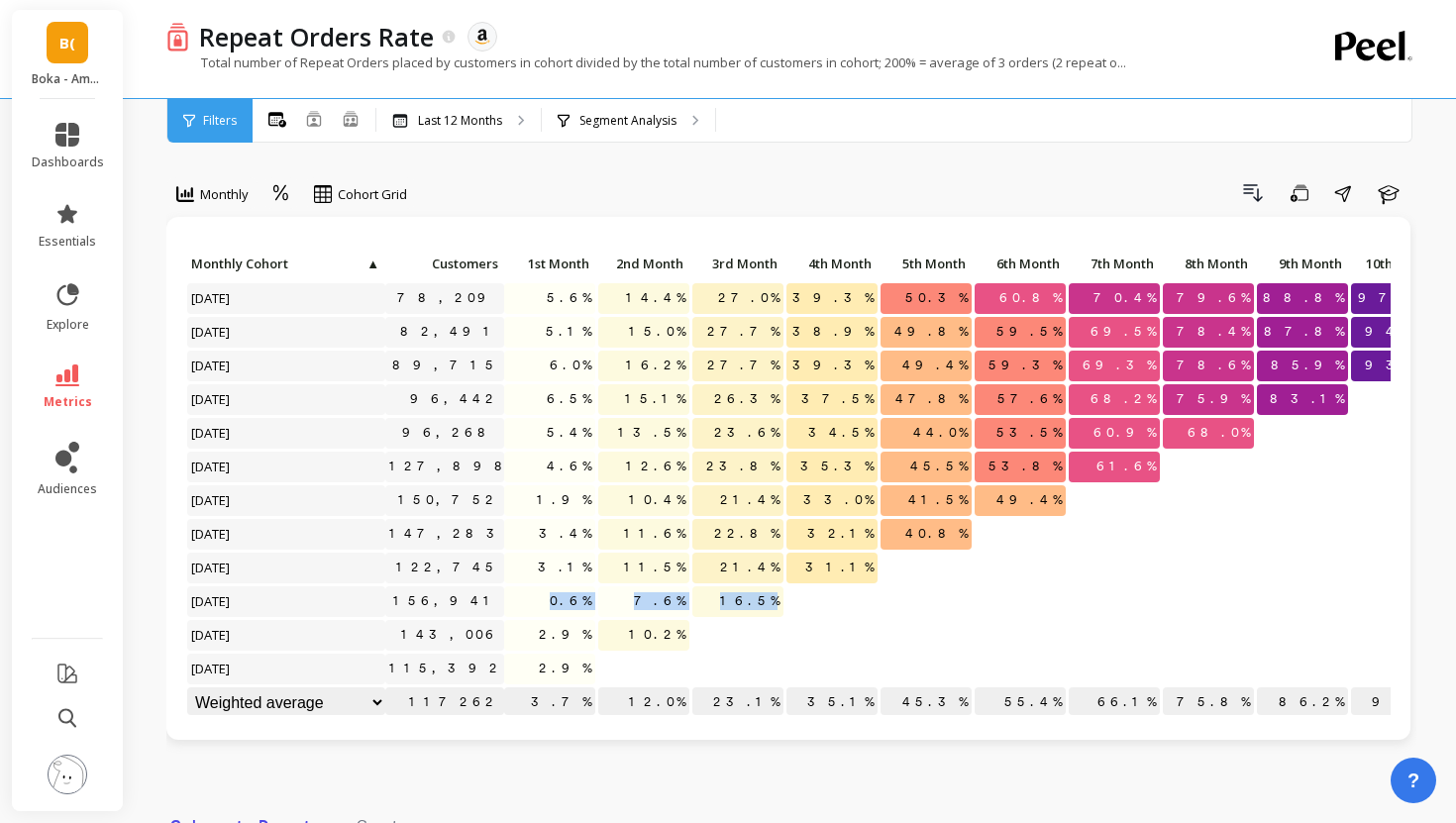 drag, startPoint x: 547, startPoint y: 606, endPoint x: 768, endPoint y: 613, distance: 221.11083 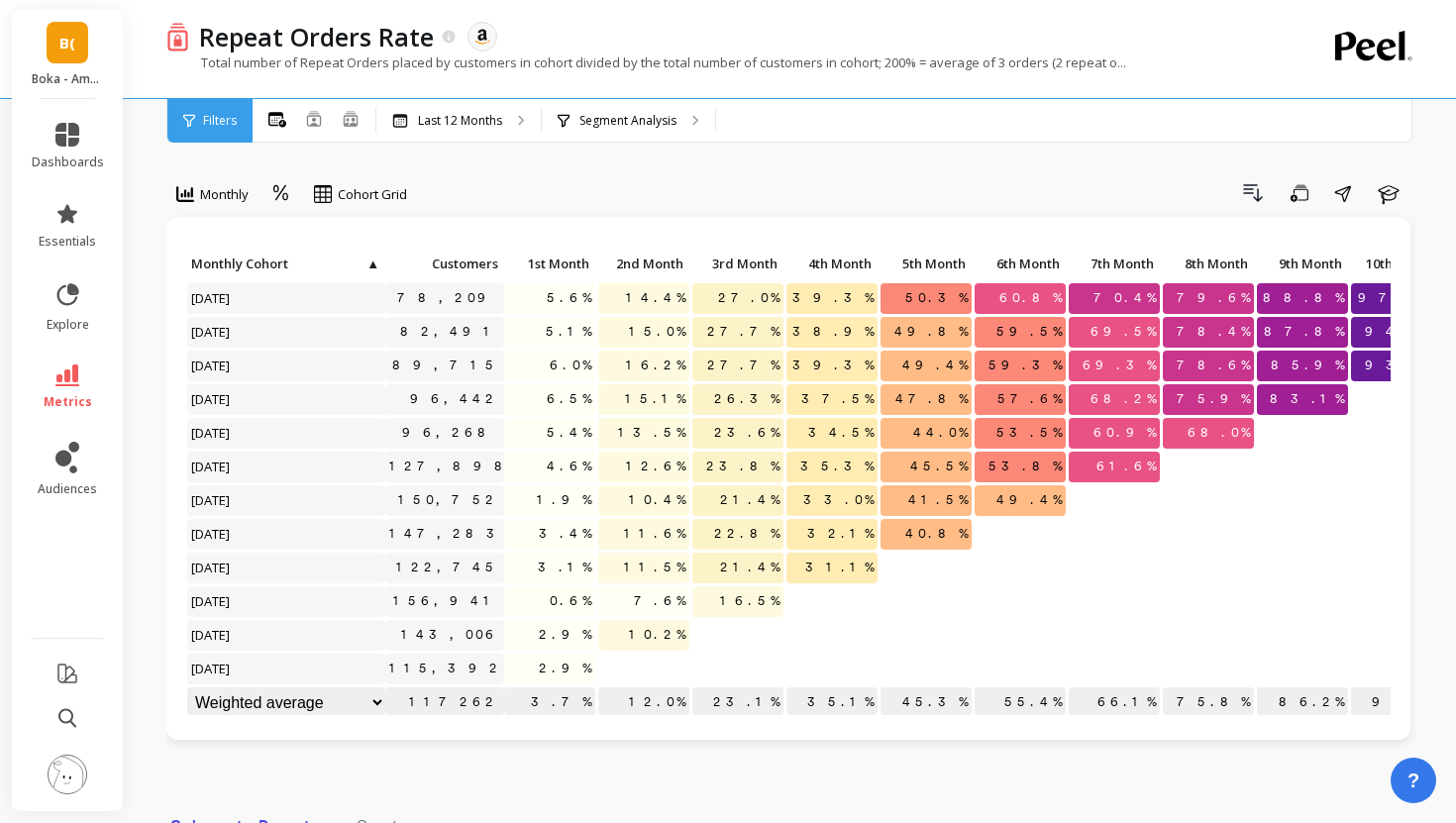 click on "7.6%" at bounding box center [644, 601] 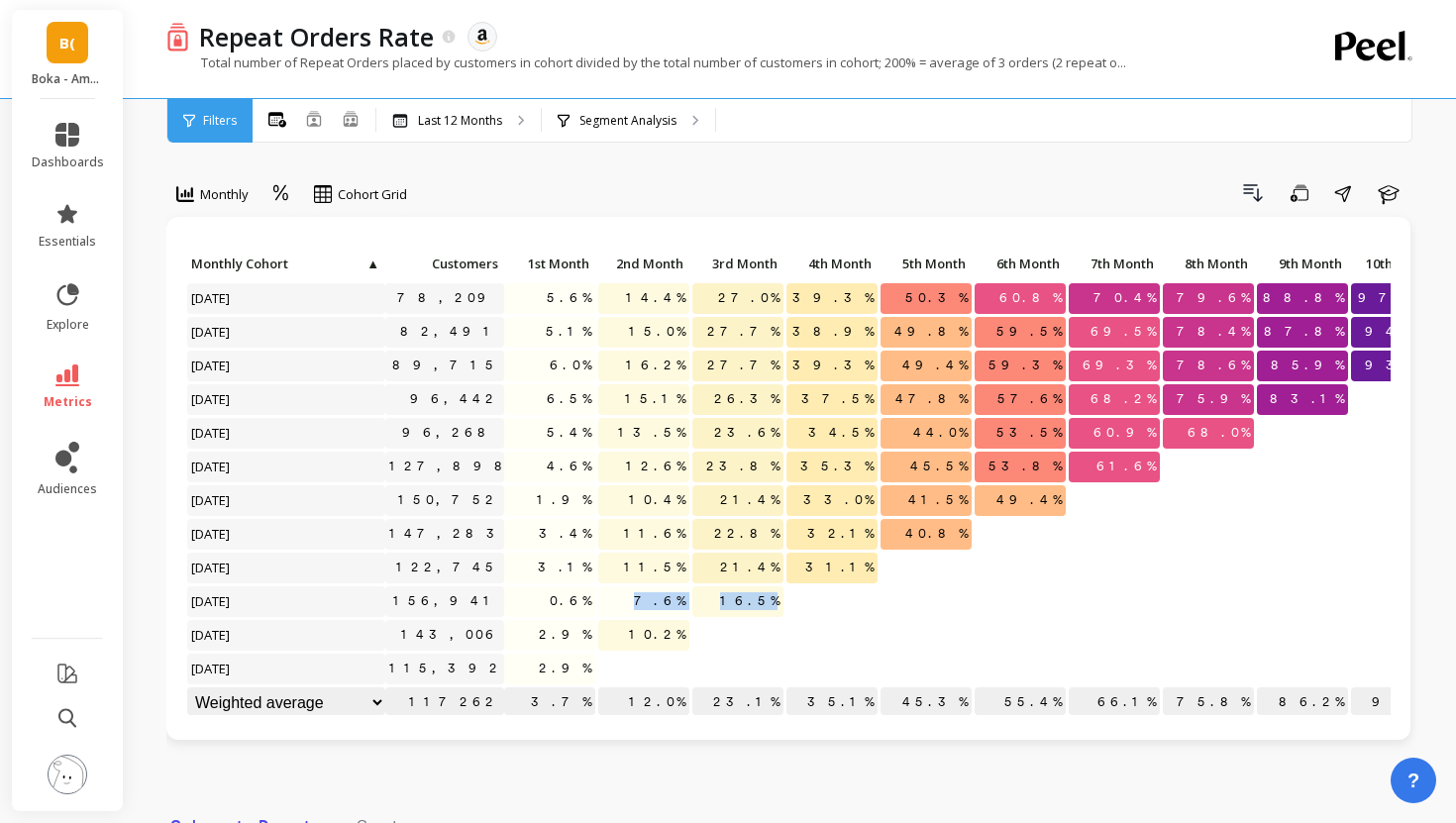 drag, startPoint x: 653, startPoint y: 602, endPoint x: 775, endPoint y: 605, distance: 122.03688 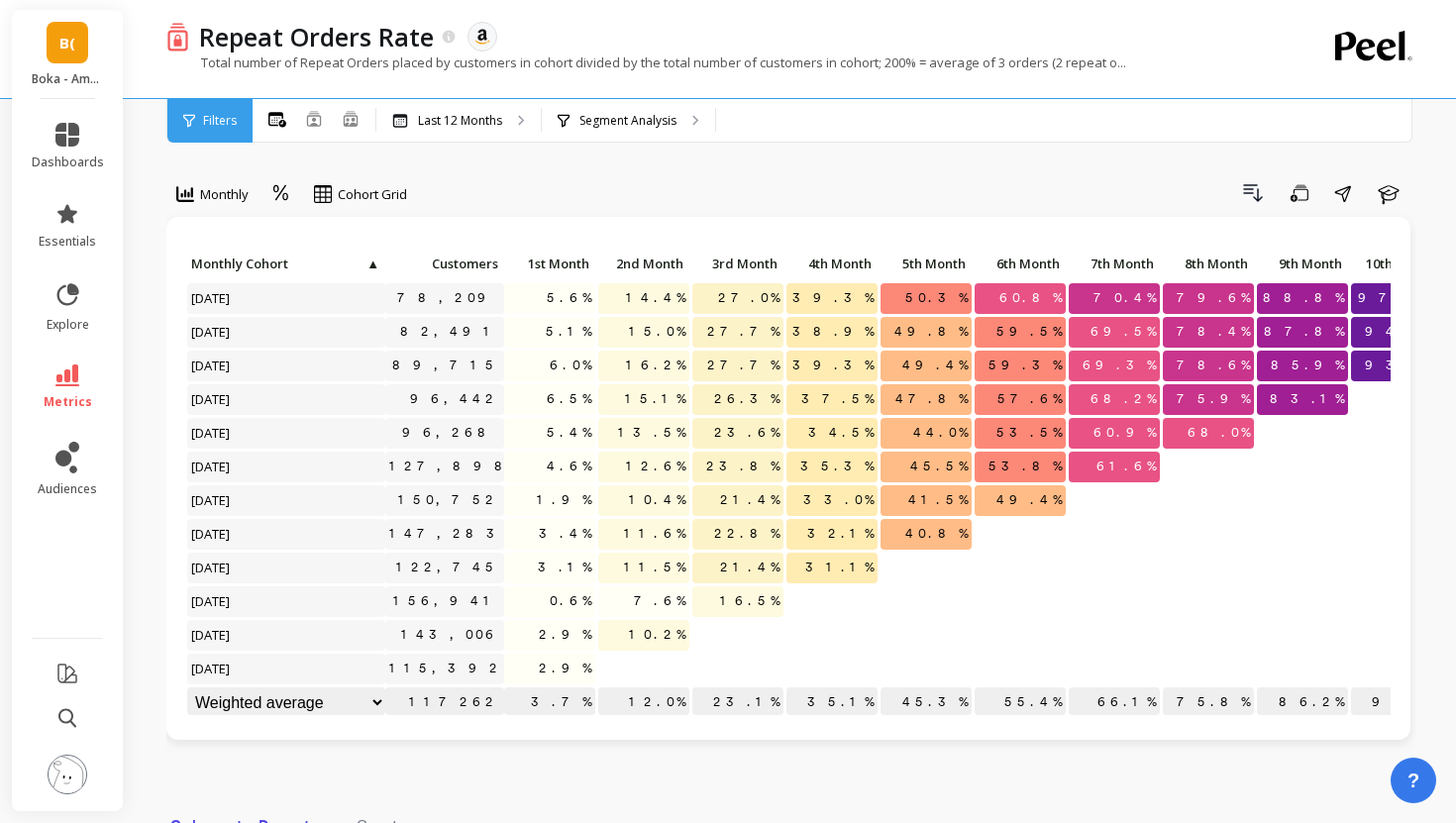 click at bounding box center (832, 627) 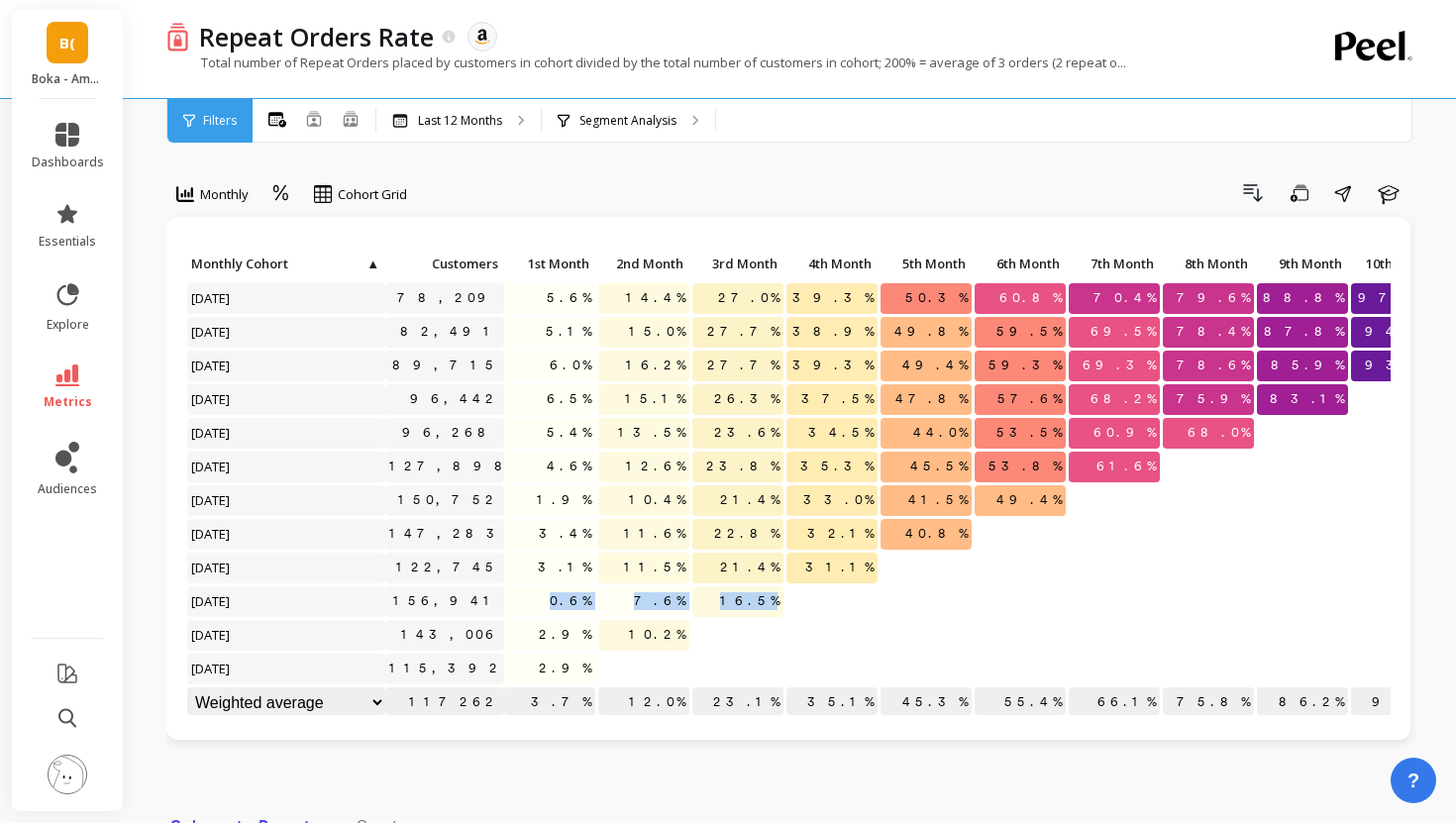drag, startPoint x: 545, startPoint y: 603, endPoint x: 783, endPoint y: 616, distance: 238.35478 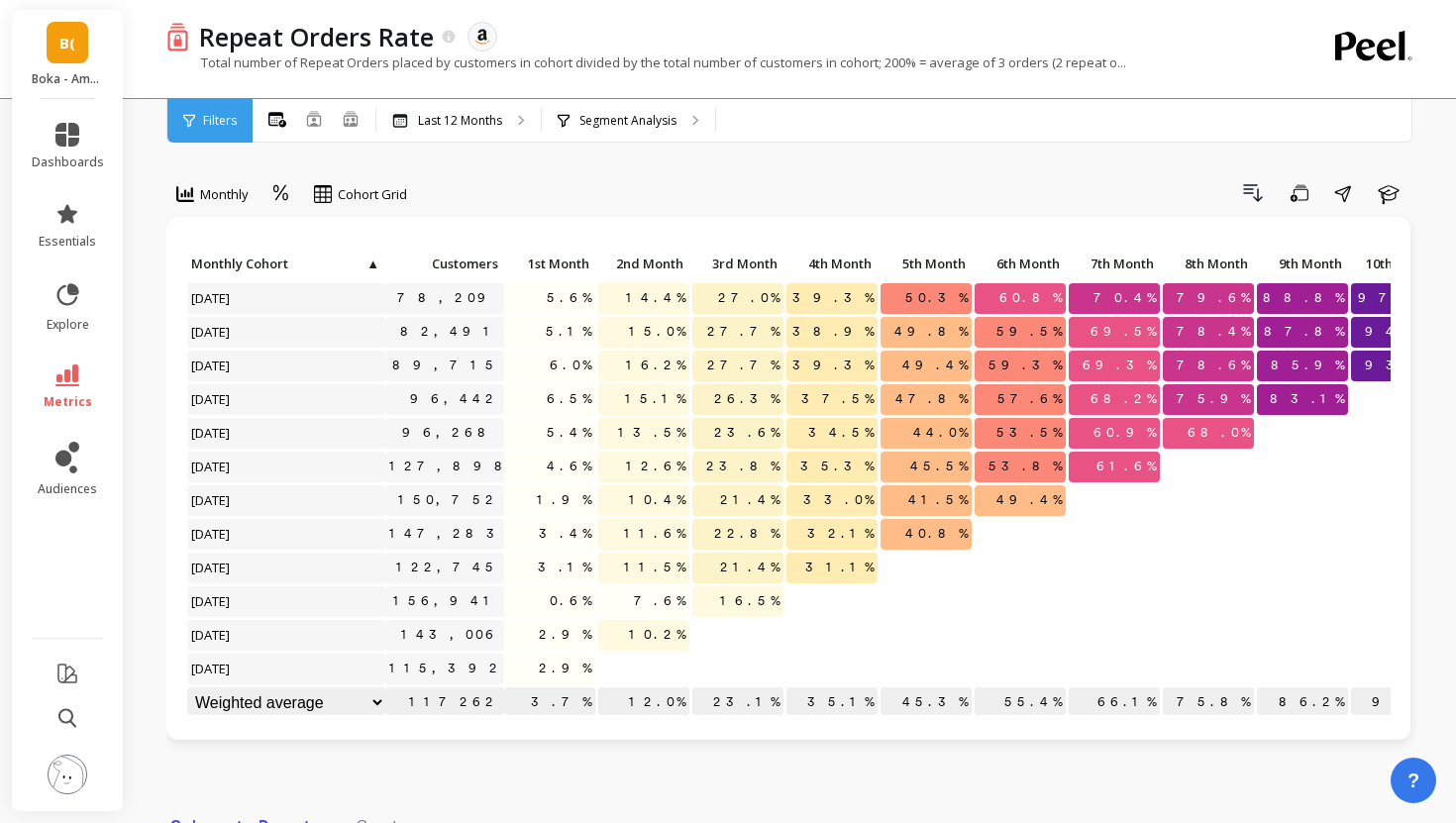 click at bounding box center (832, 601) 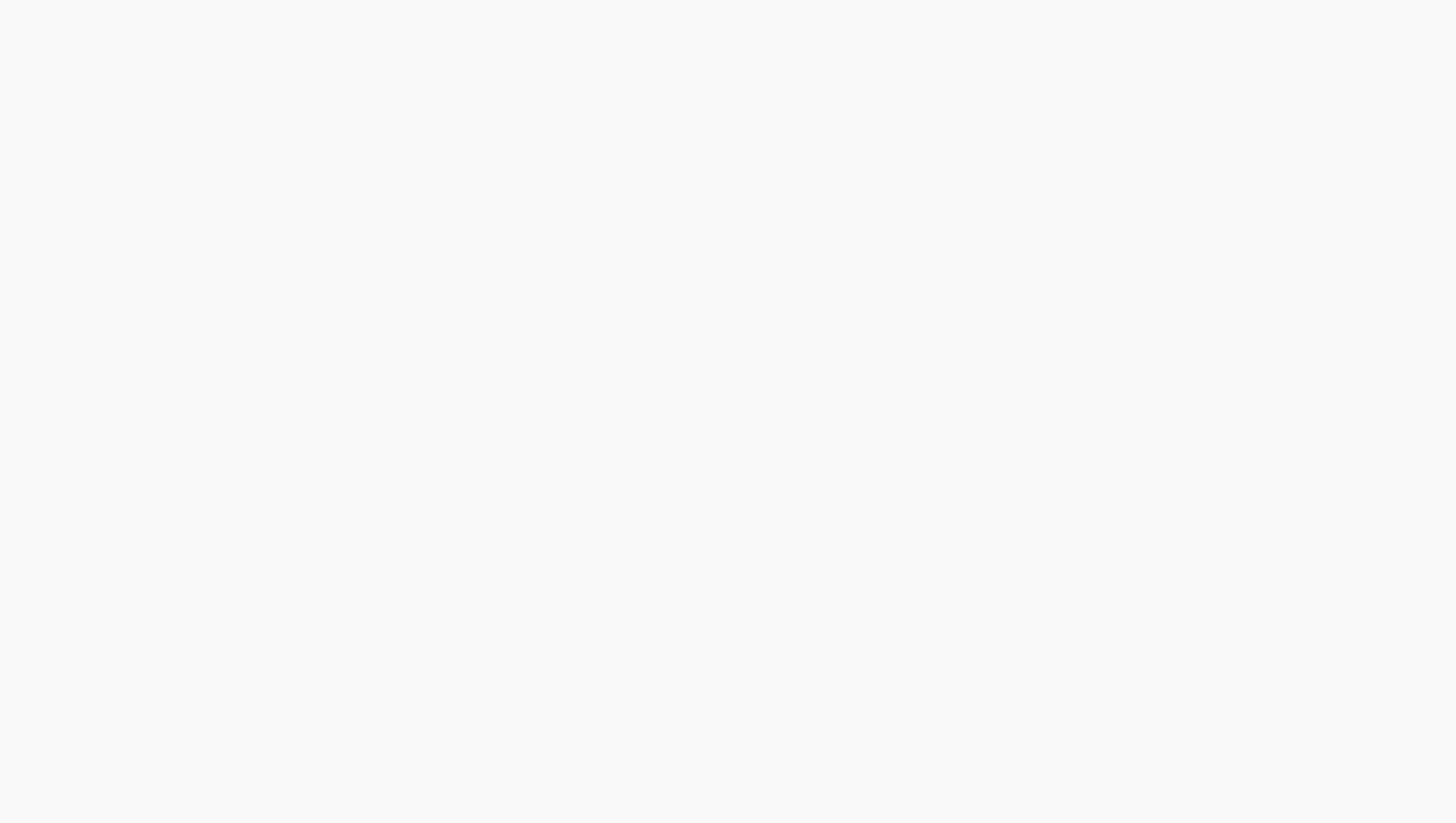 scroll, scrollTop: 0, scrollLeft: 0, axis: both 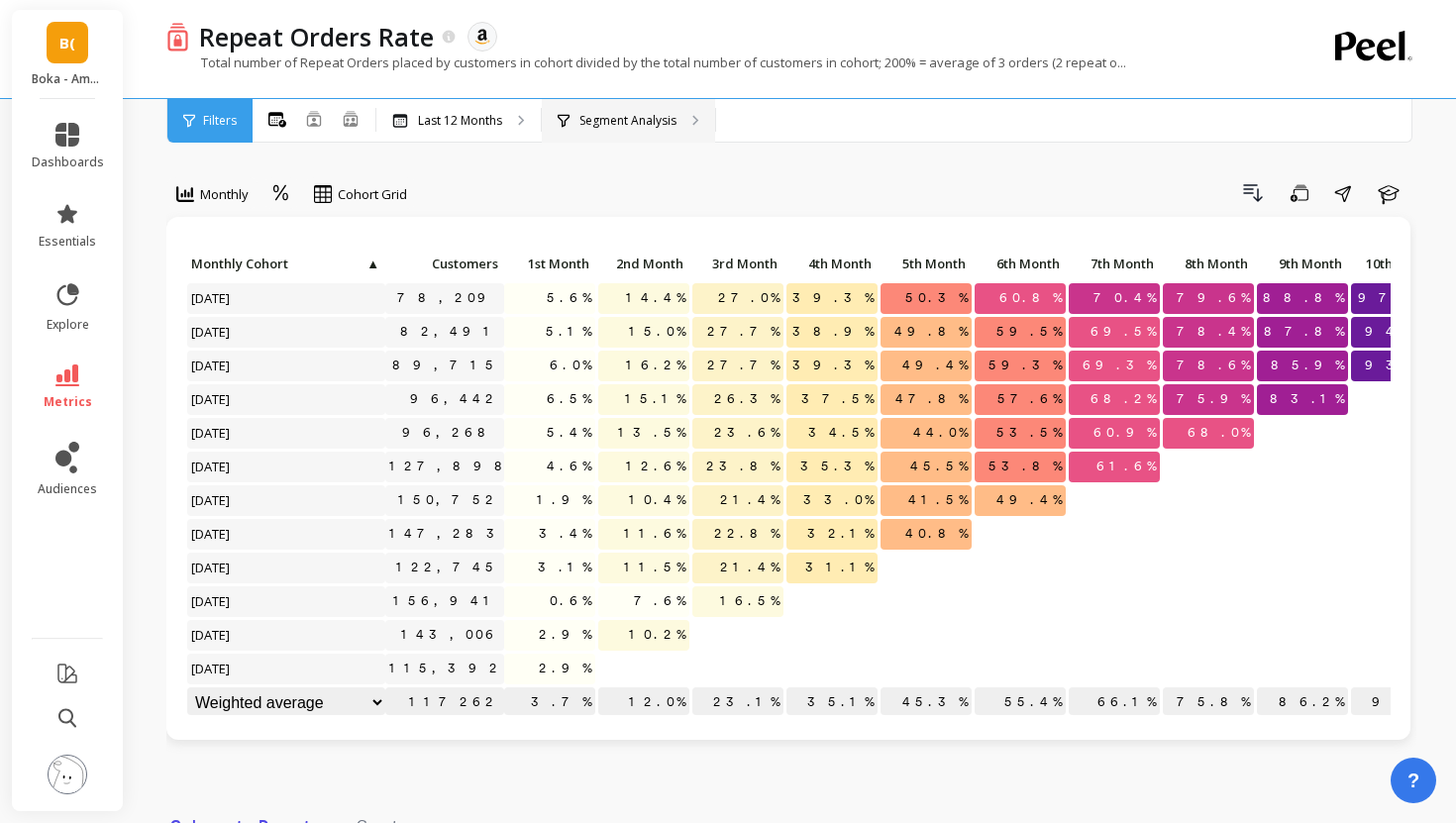 click on "Segment Analysis" at bounding box center (628, 121) 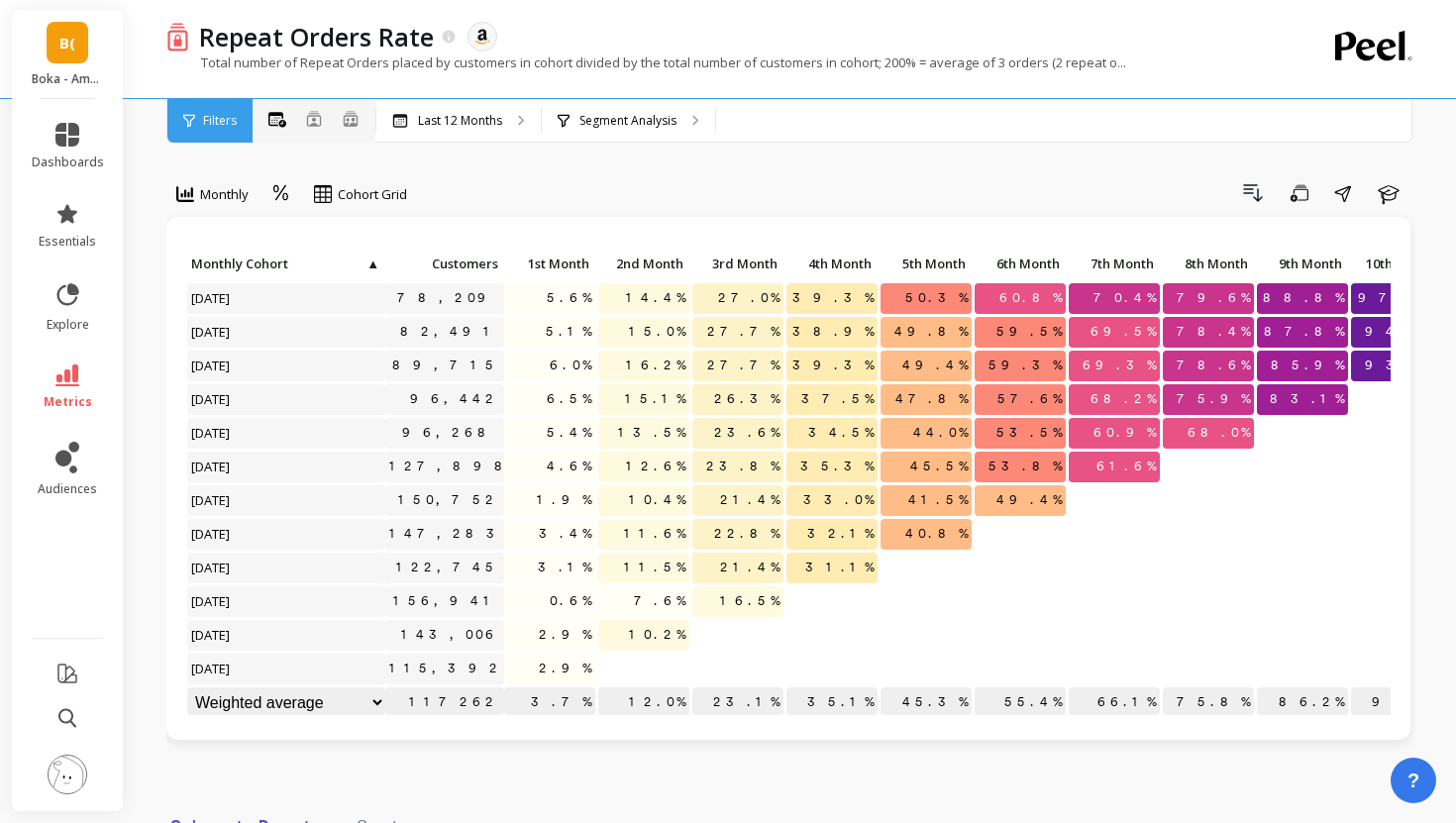 click on "All Months  Single Cohort  Combined Cohorts" at bounding box center [314, 121] 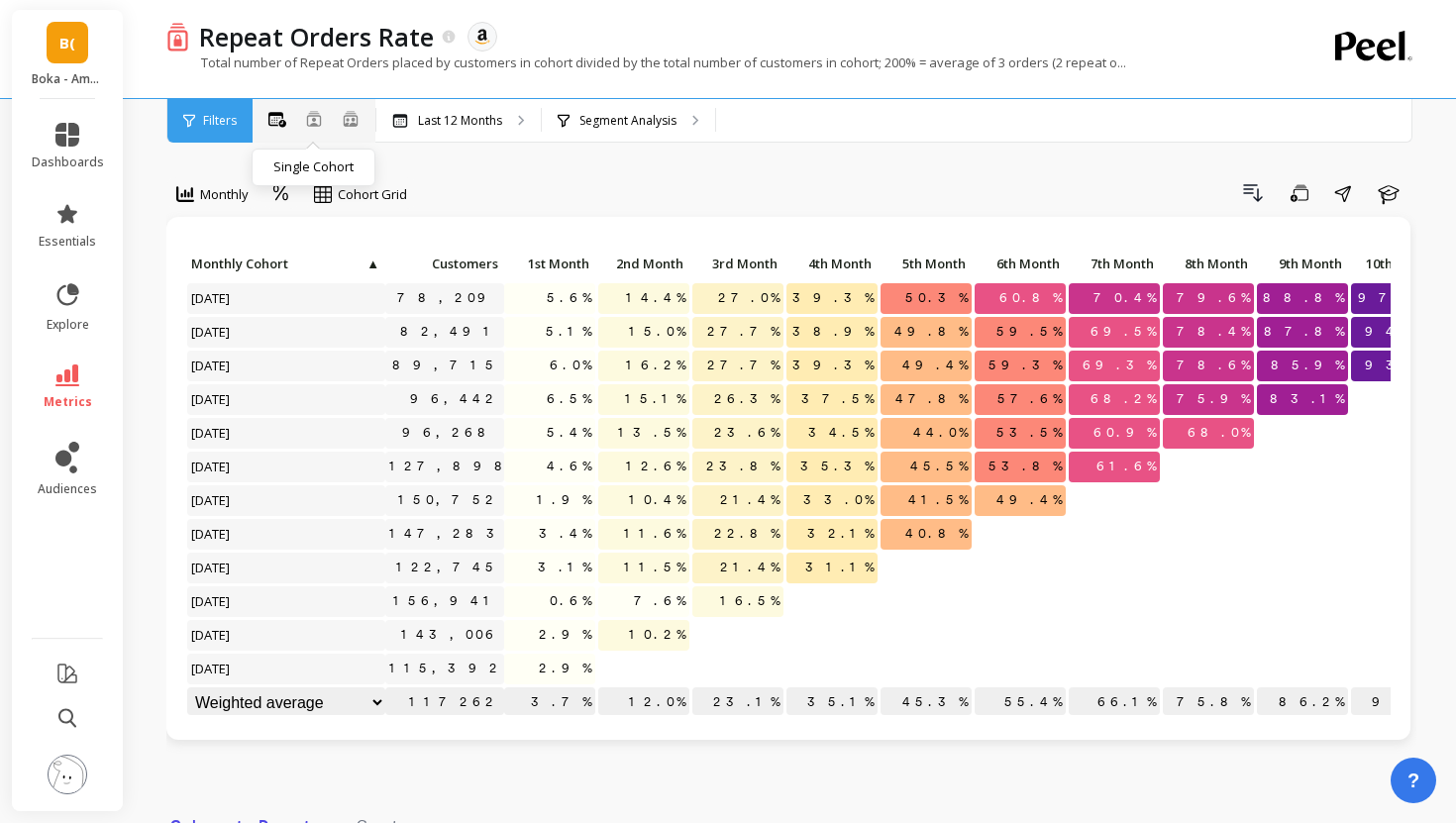 click 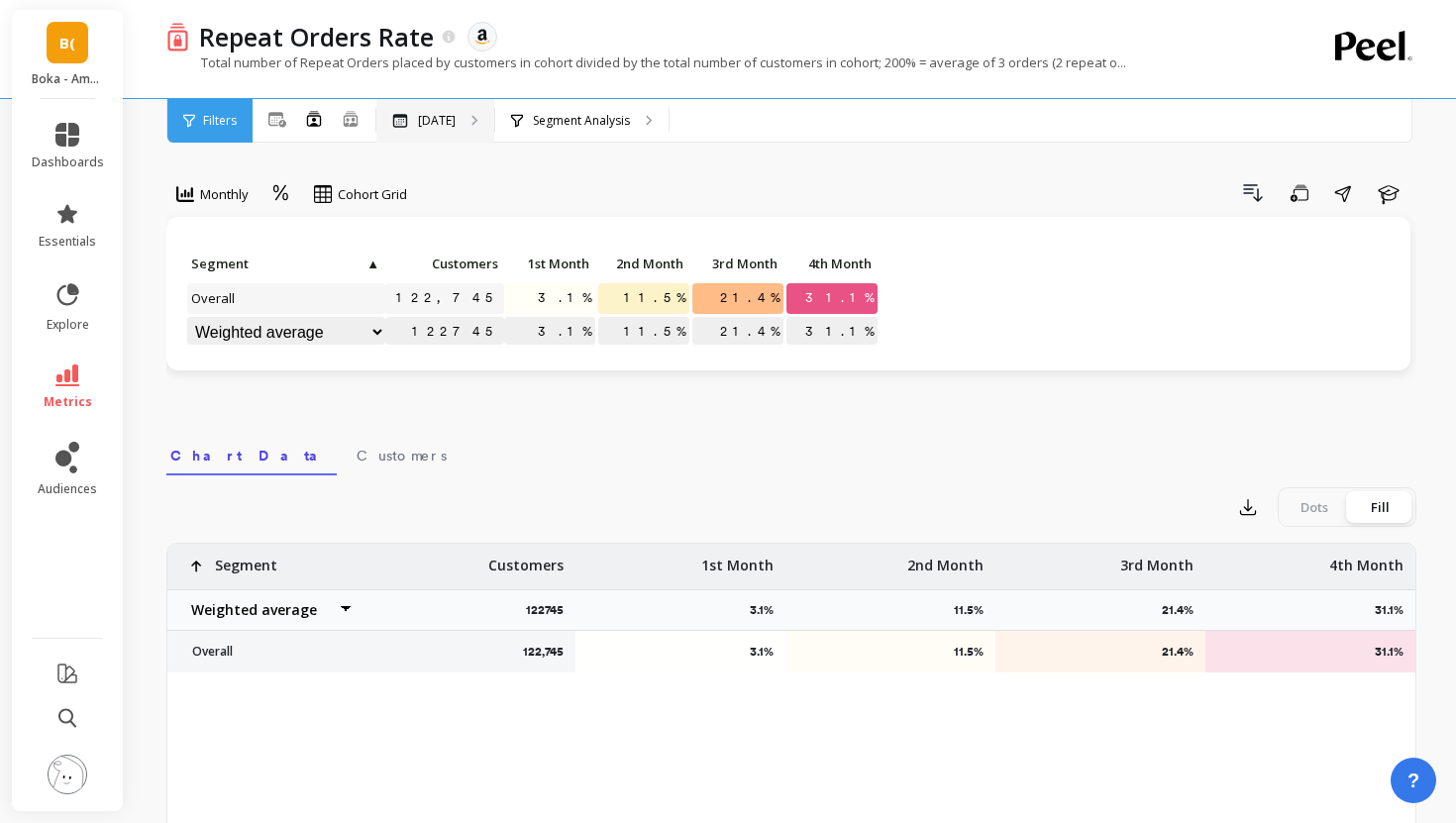 click 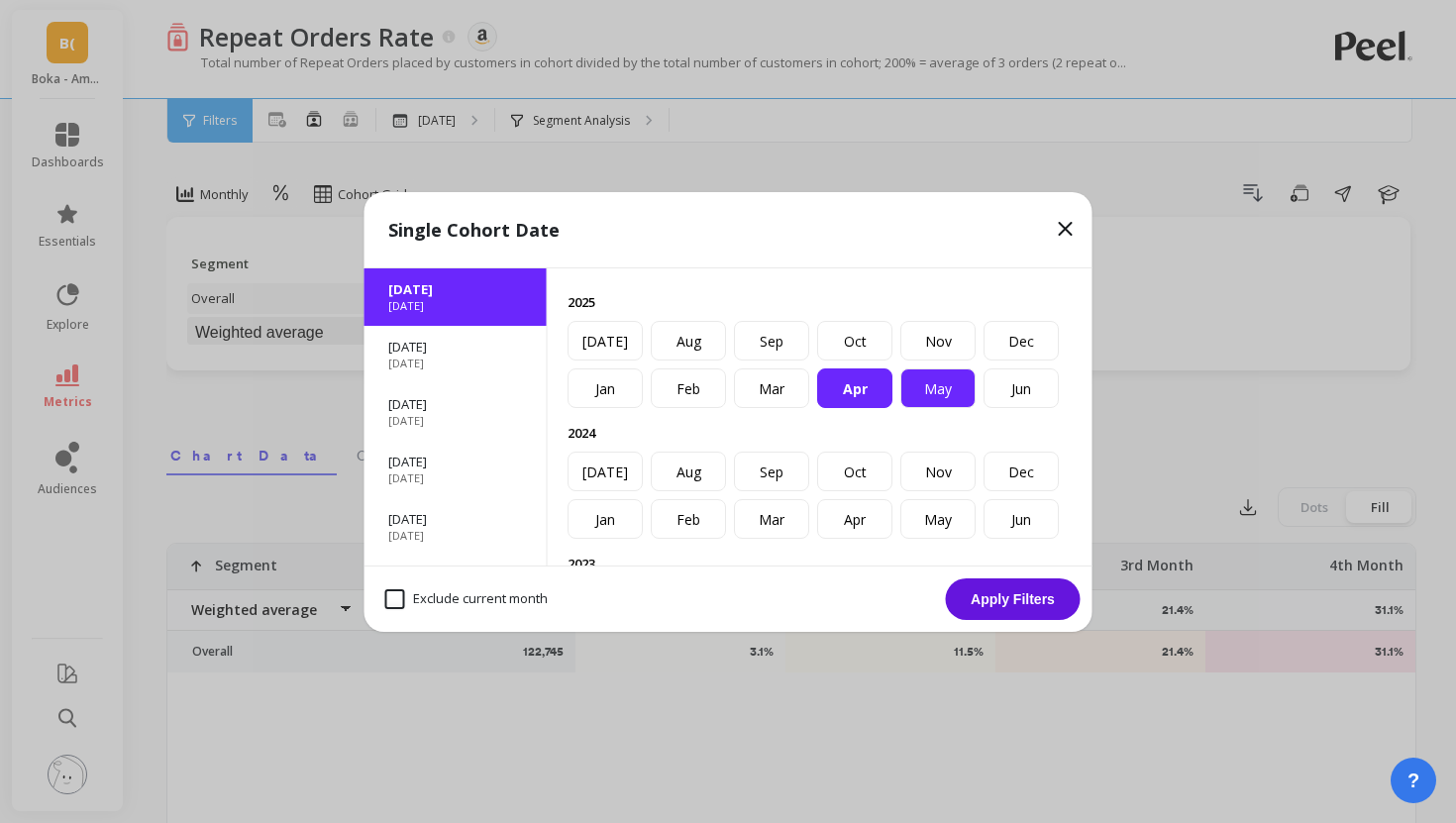click on "May" at bounding box center [938, 388] 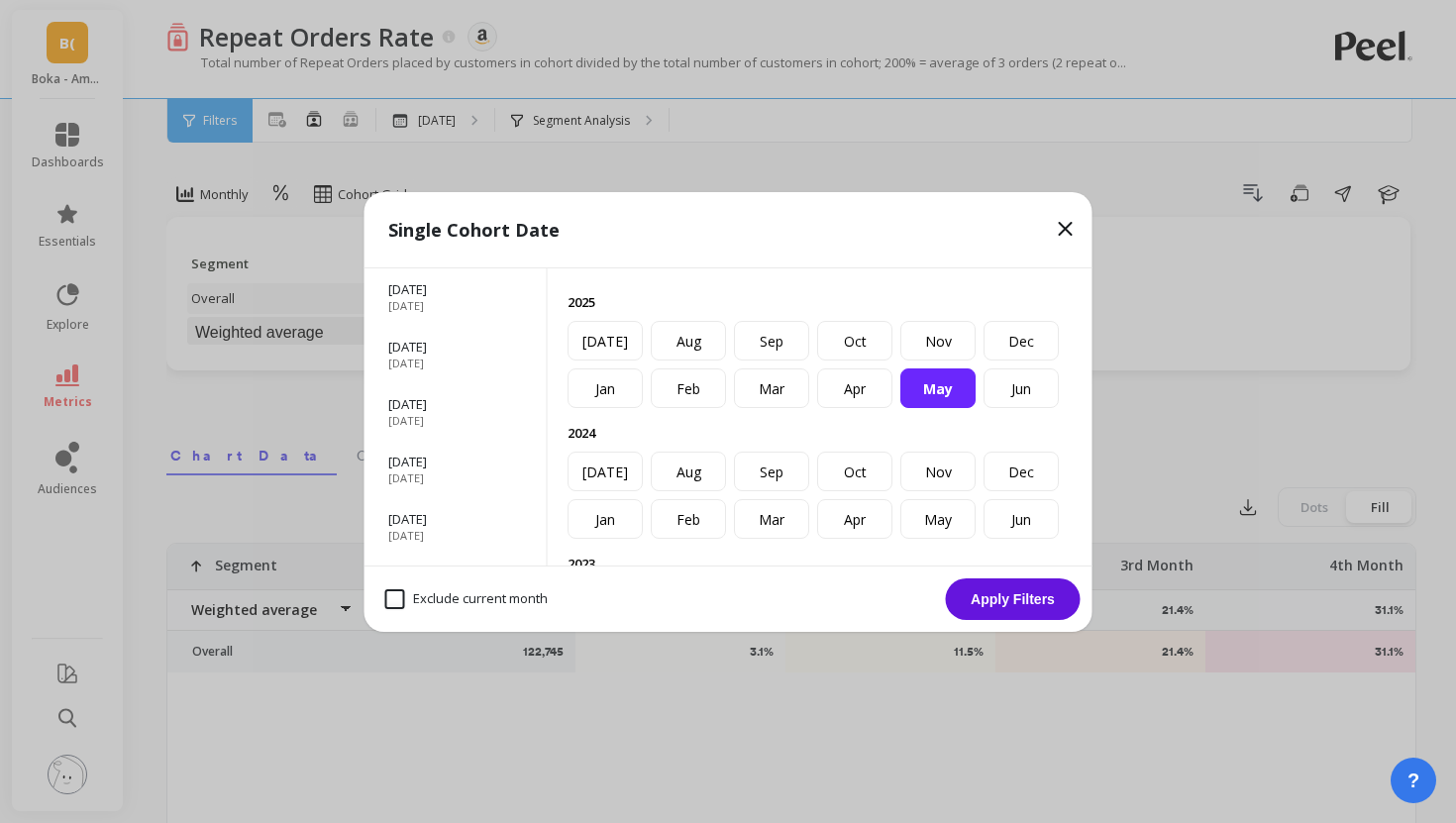 click on "Apply Filters" at bounding box center [1013, 599] 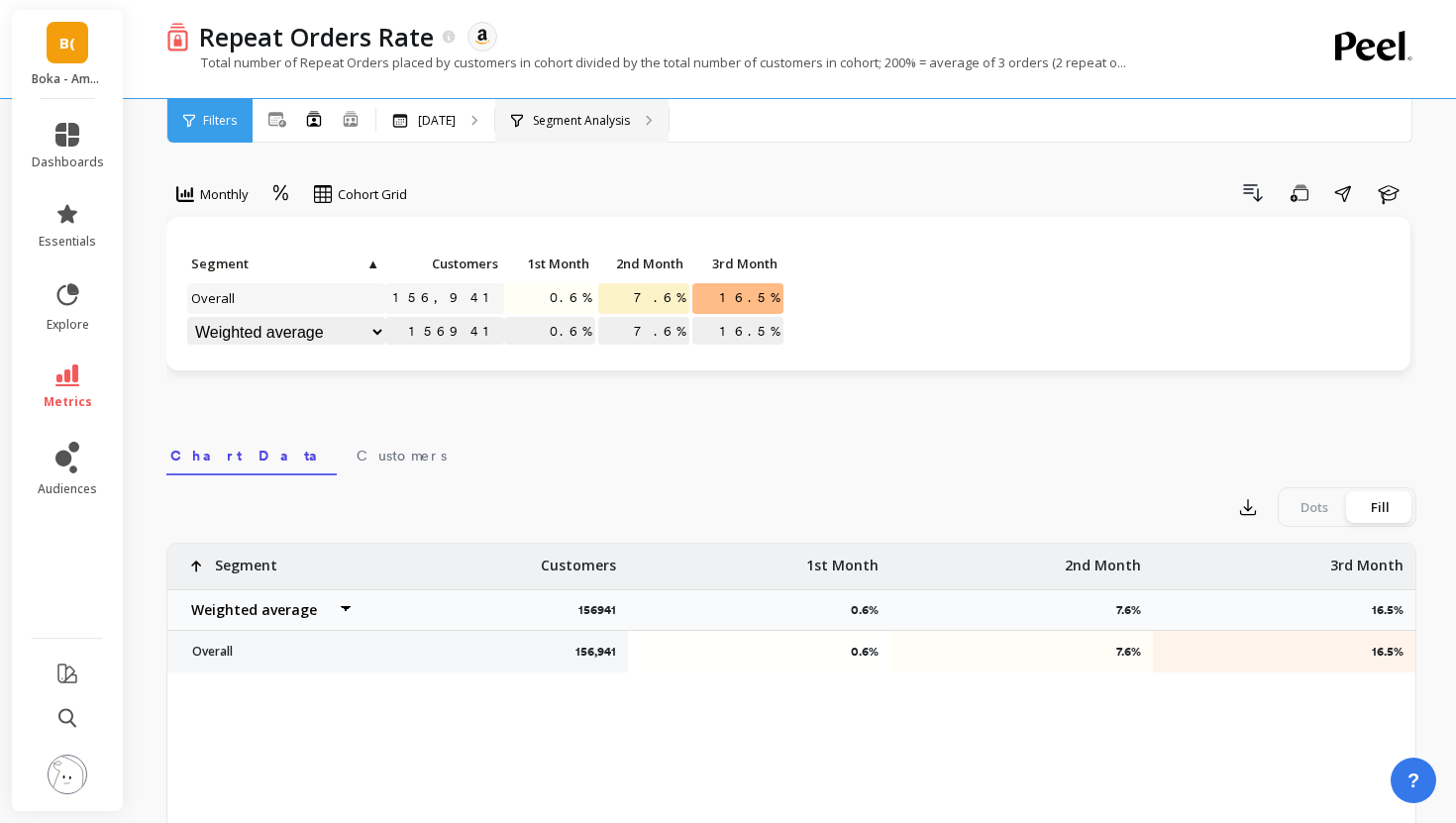 click on "Segment Analysis" at bounding box center [581, 121] 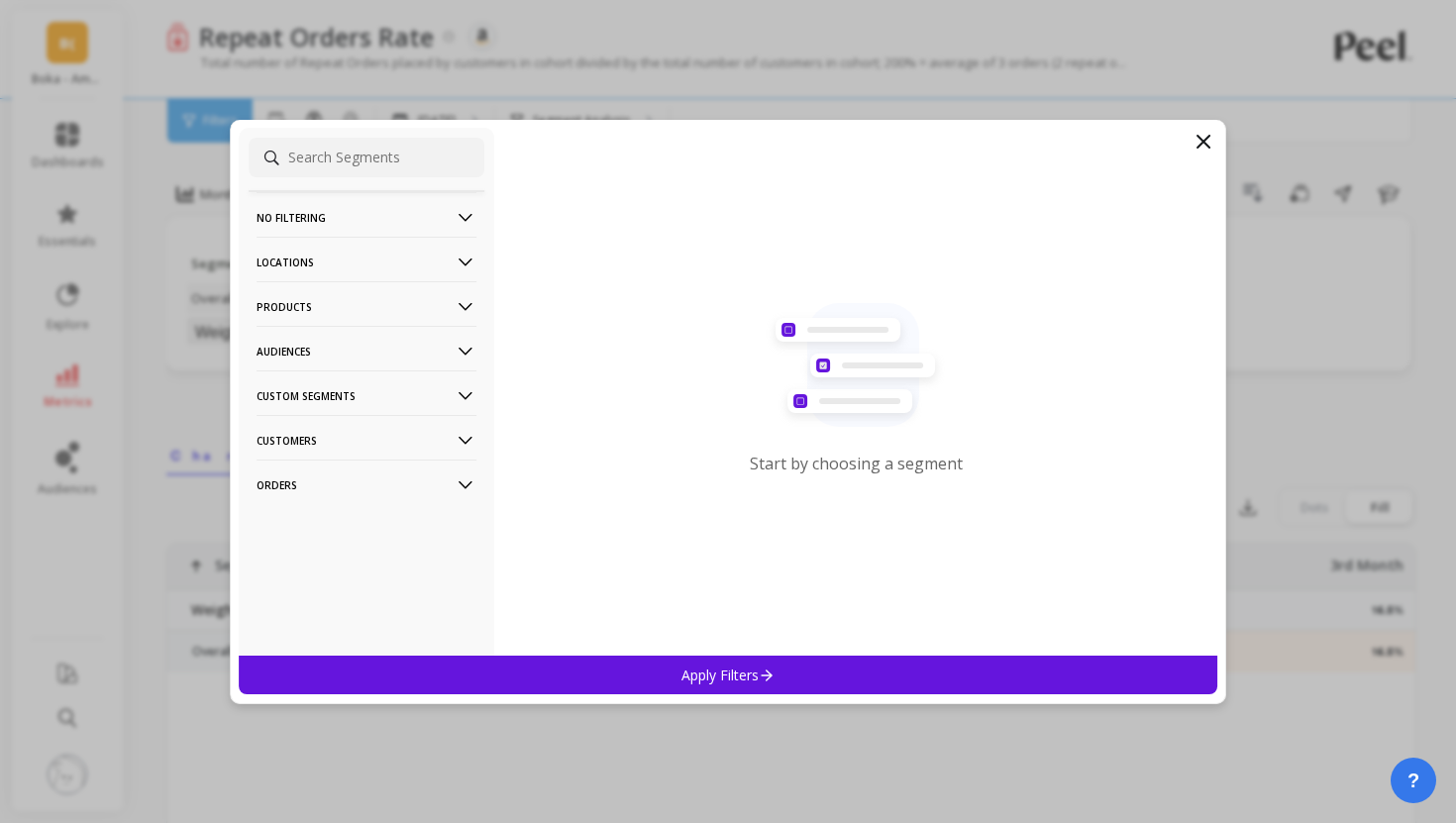 click on "Audiences" at bounding box center (366, 351) 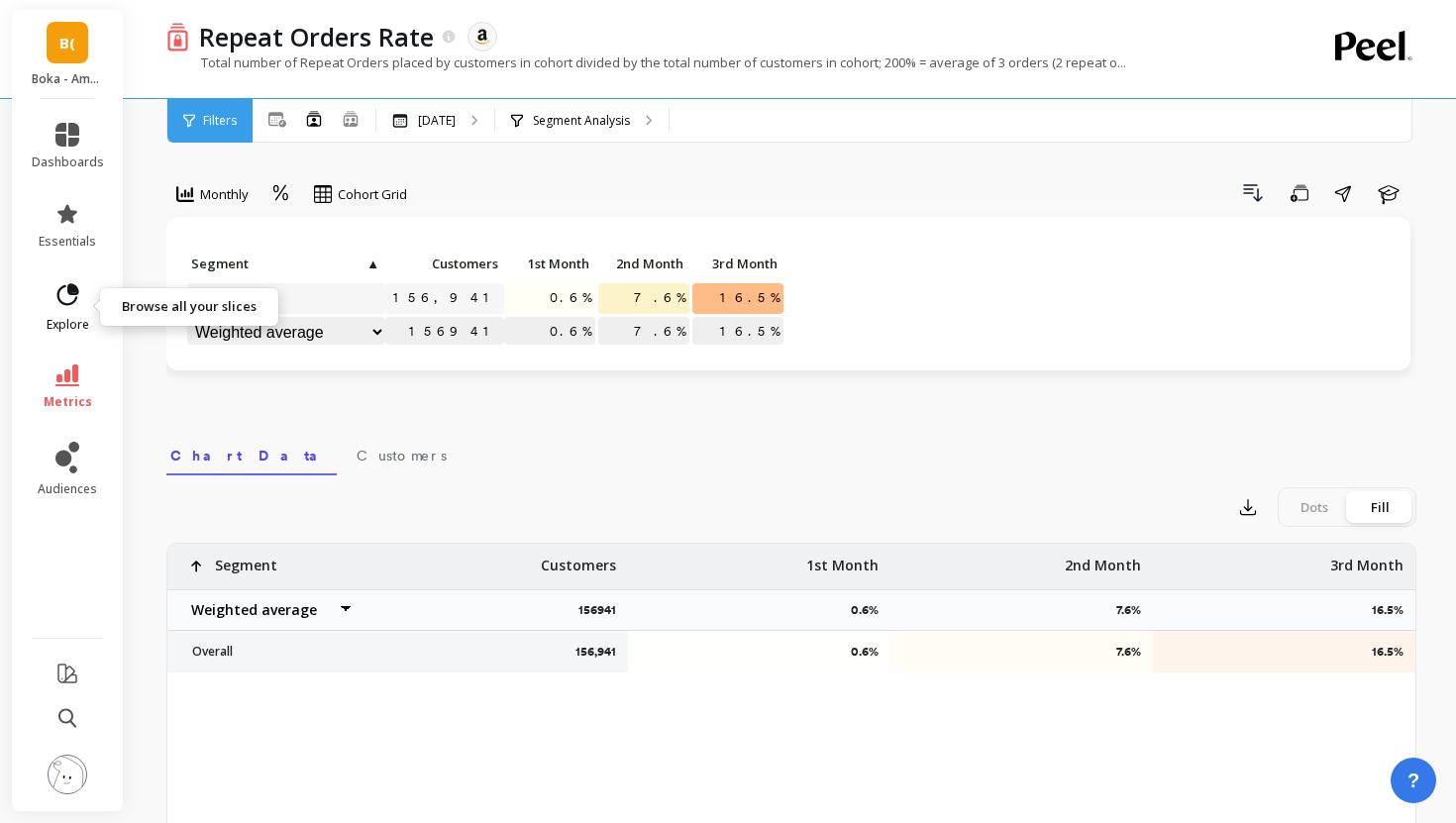 click on "explore" at bounding box center [67, 325] 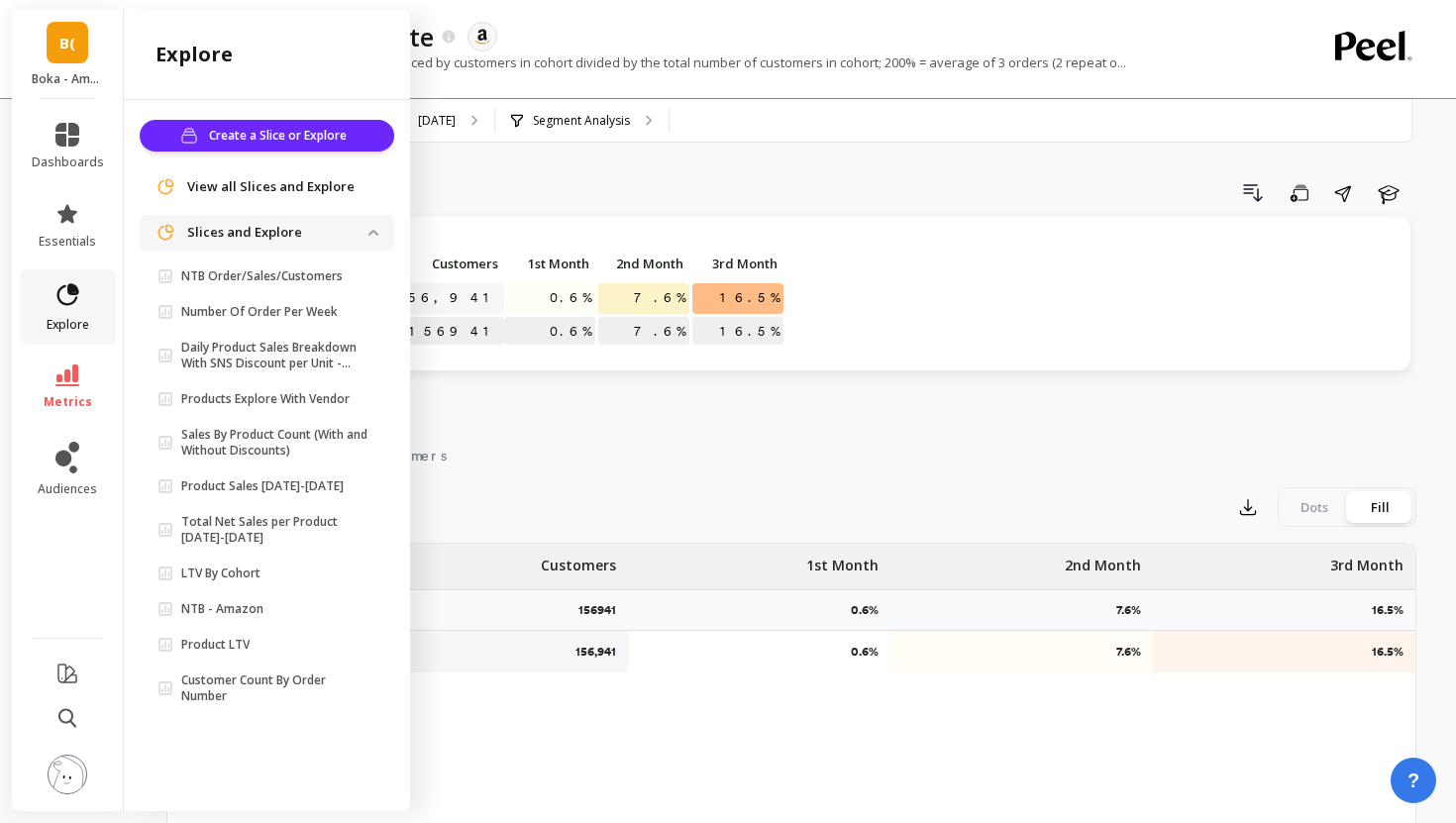 click on "explore" at bounding box center [67, 325] 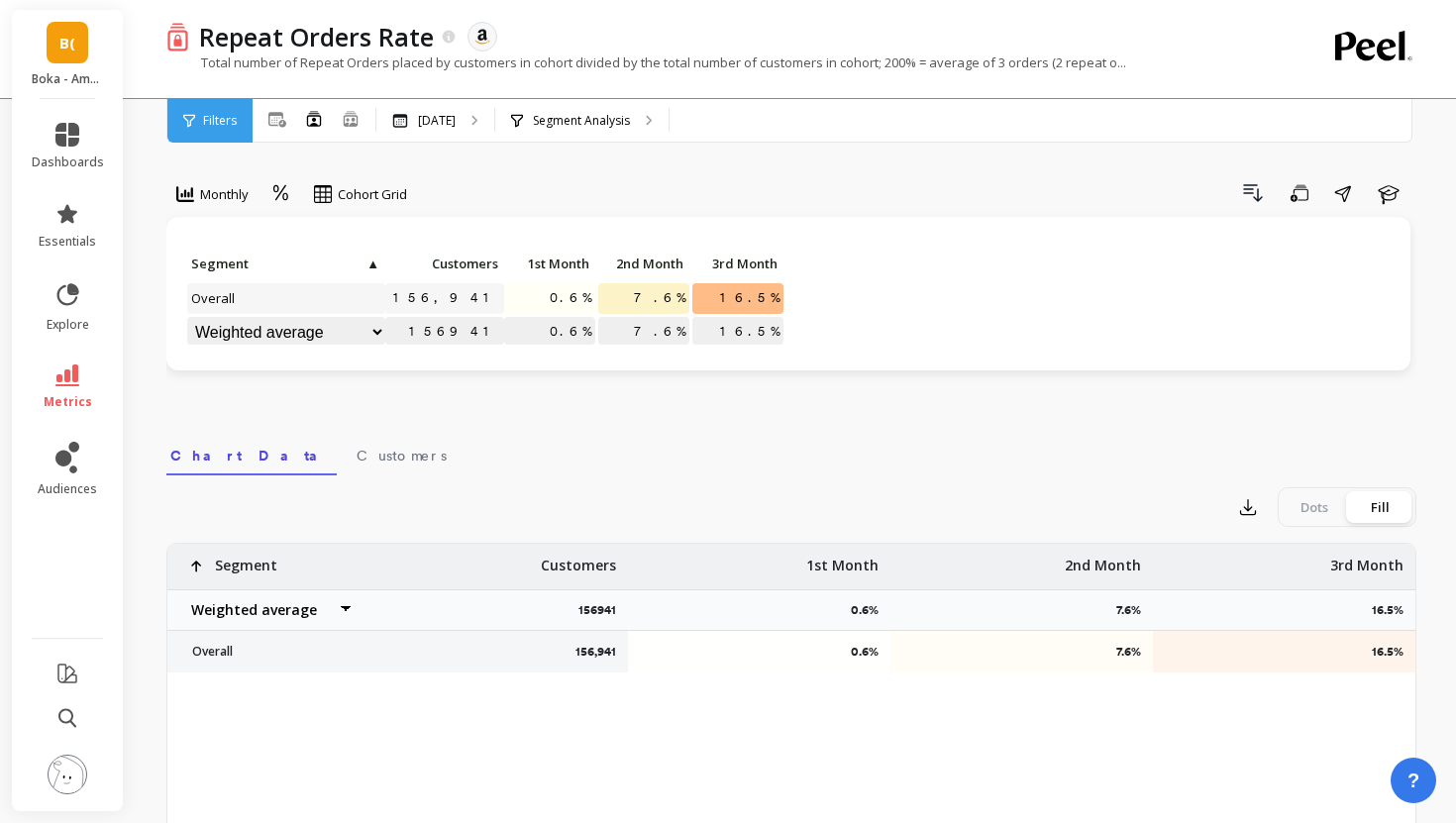 click on "Repeat Orders Rate The data you are viewing comes from: Amazon Seller Central Total number of Repeat Orders placed by customers in cohort divided by the total number of customers in cohort; 200% = average of 3 orders (2 repeat orders) per customer. Total number of Repeat Orders placed by customers in cohort divided by the total number of customers in cohort; 200% = average of 3 orders (2 repeat o..." at bounding box center [710, 49] 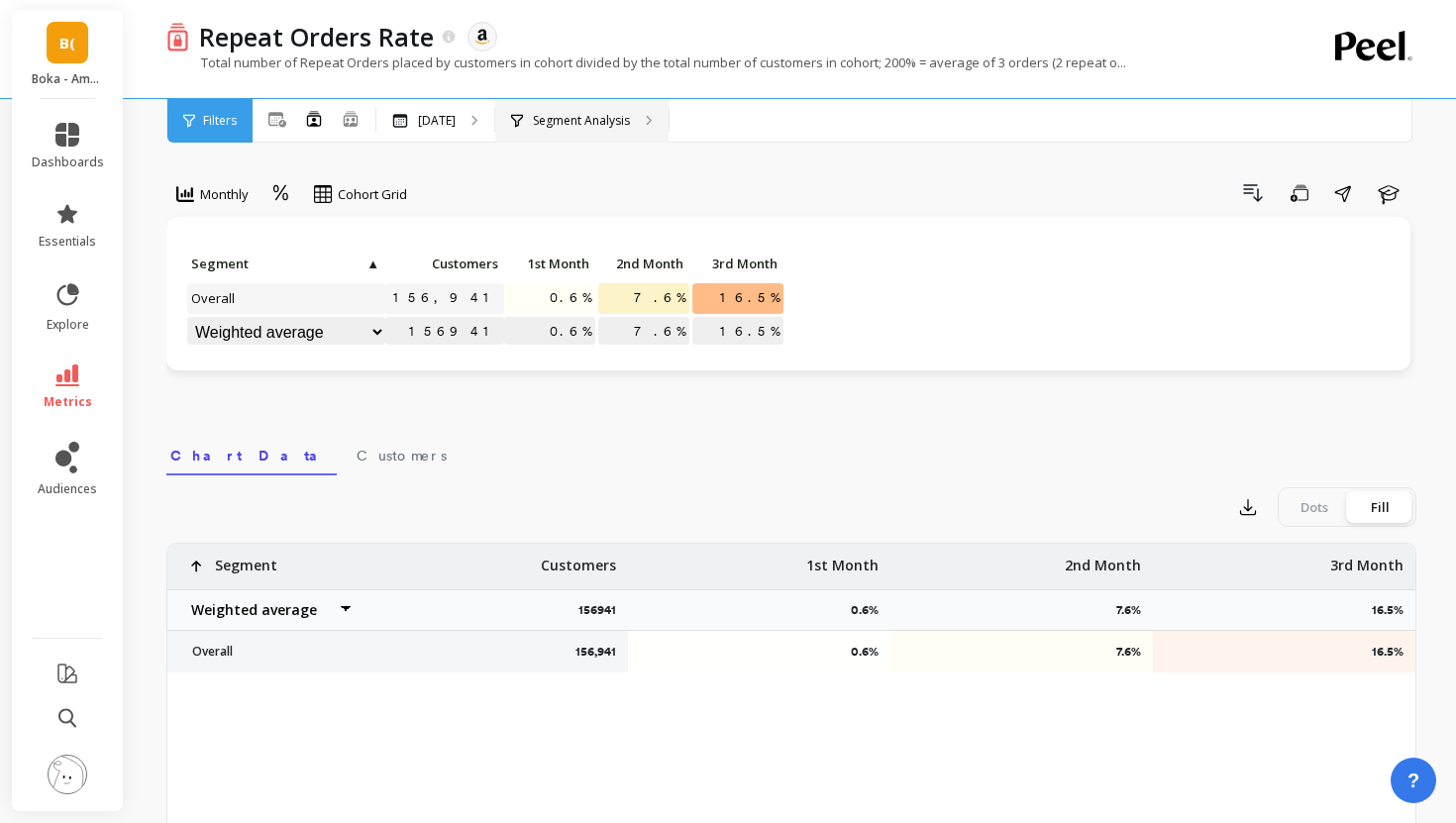 click on "Segment Analysis" at bounding box center (581, 121) 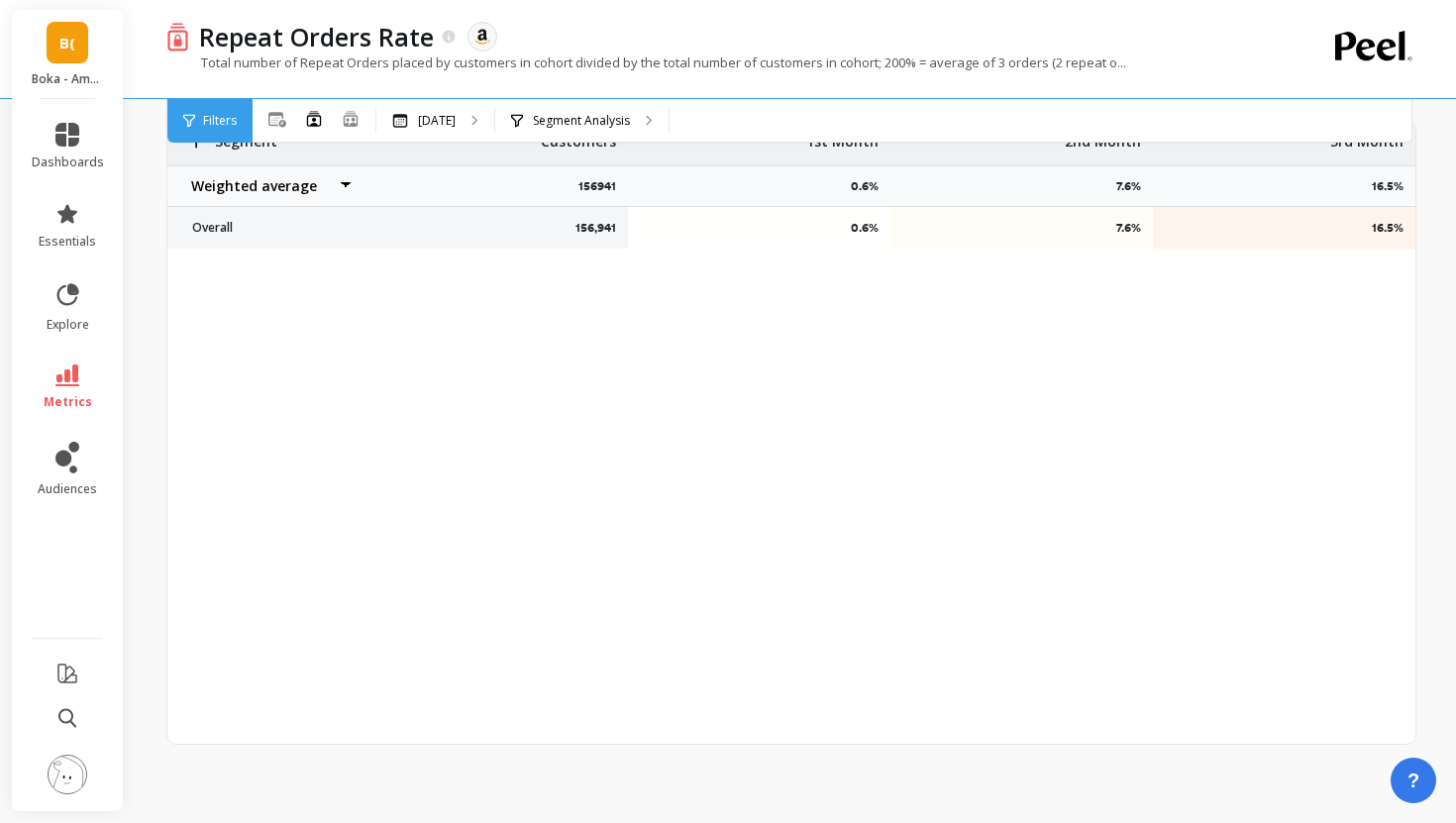 scroll, scrollTop: 0, scrollLeft: 0, axis: both 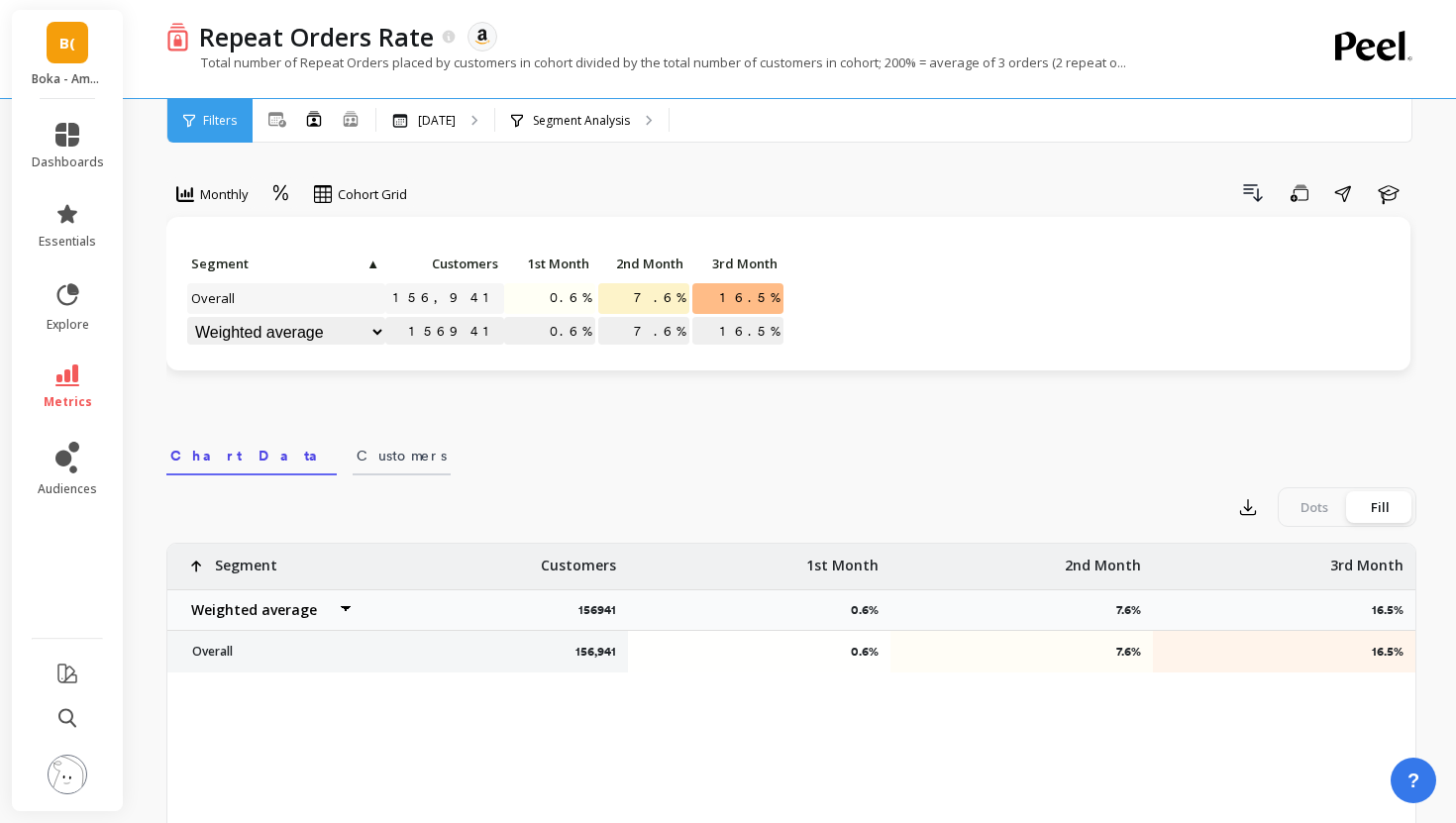 click on "Customers" at bounding box center [401, 456] 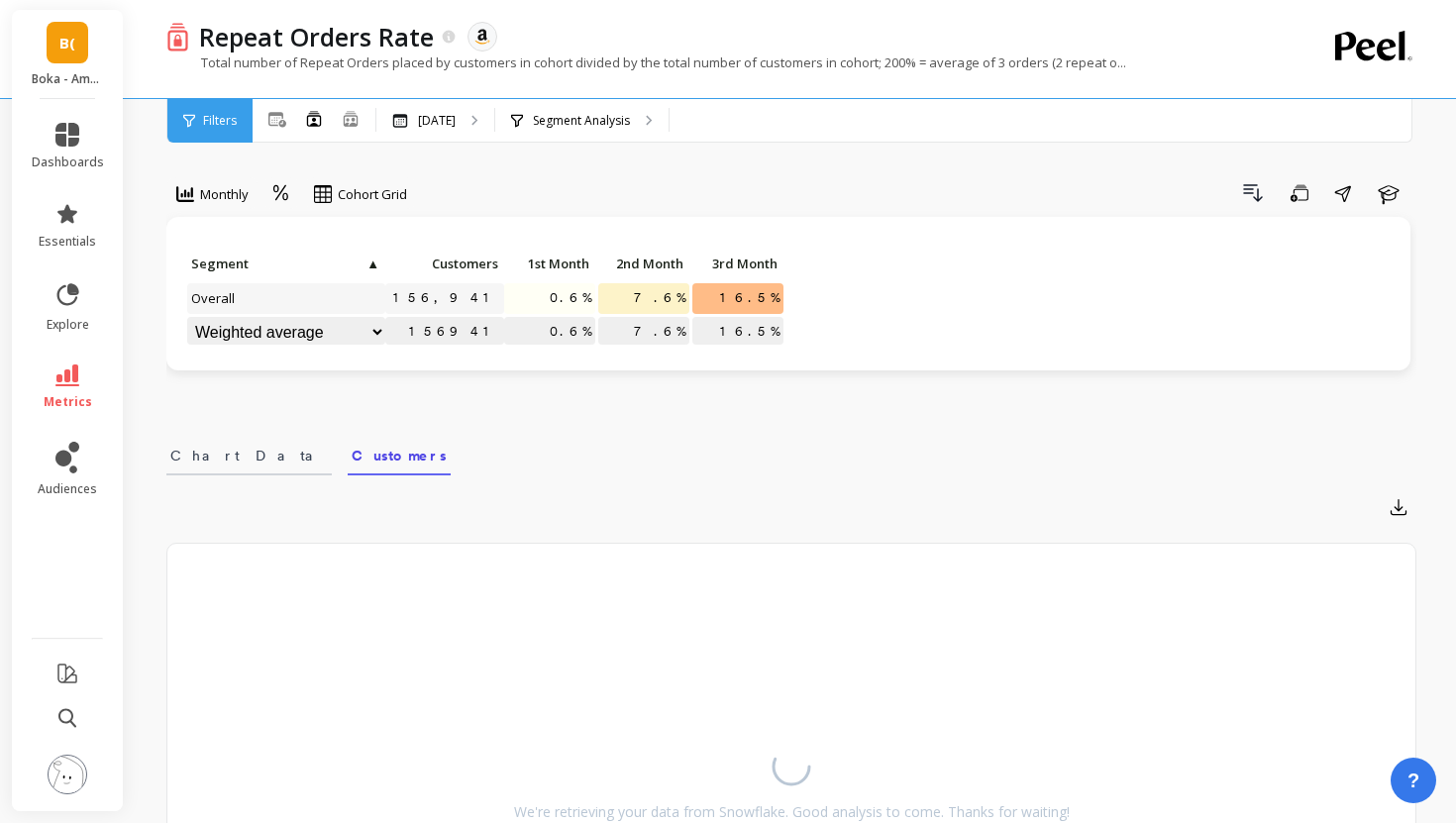 click on "Chart Data" at bounding box center [249, 456] 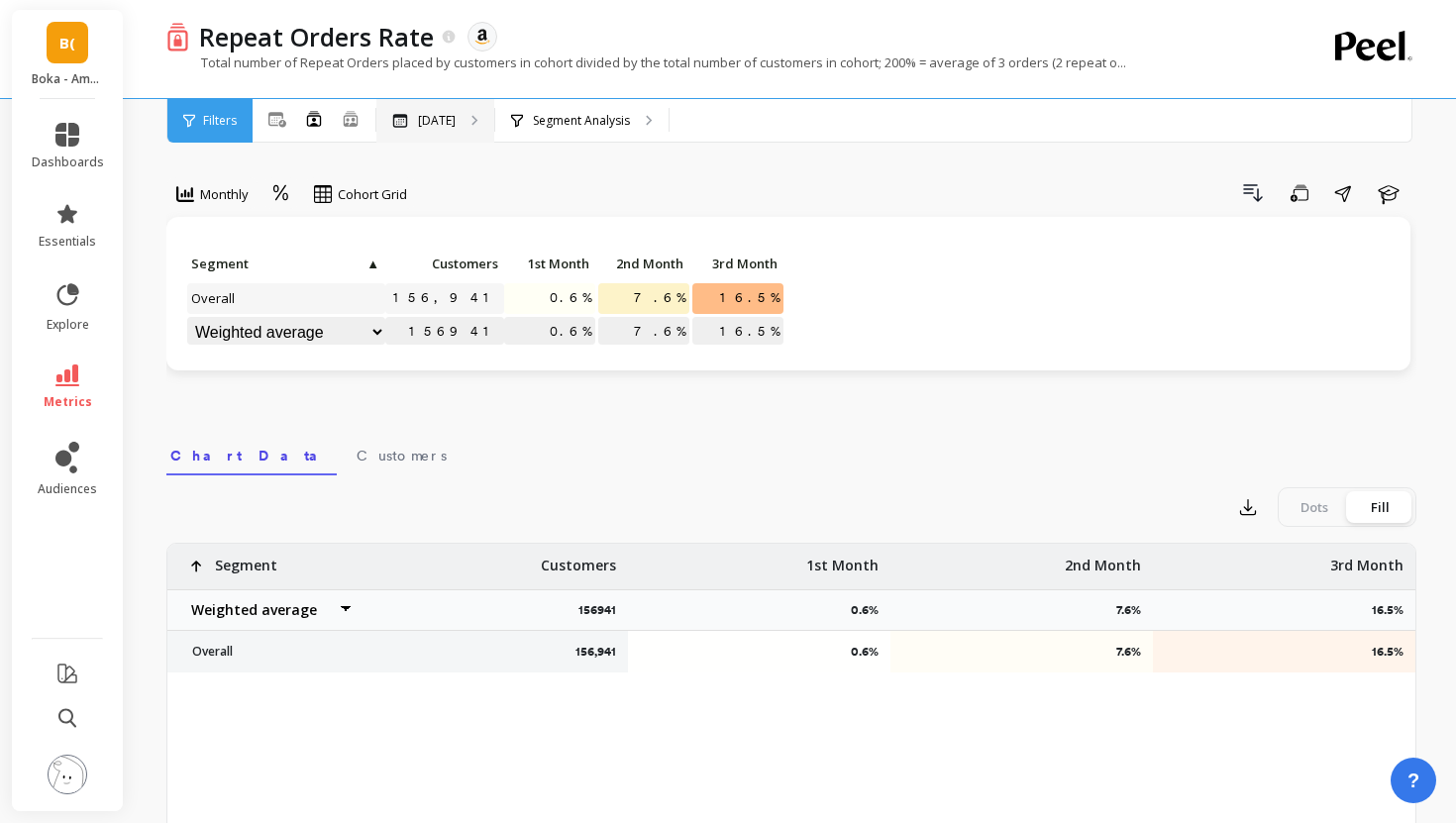 click on "[DATE]" at bounding box center (437, 121) 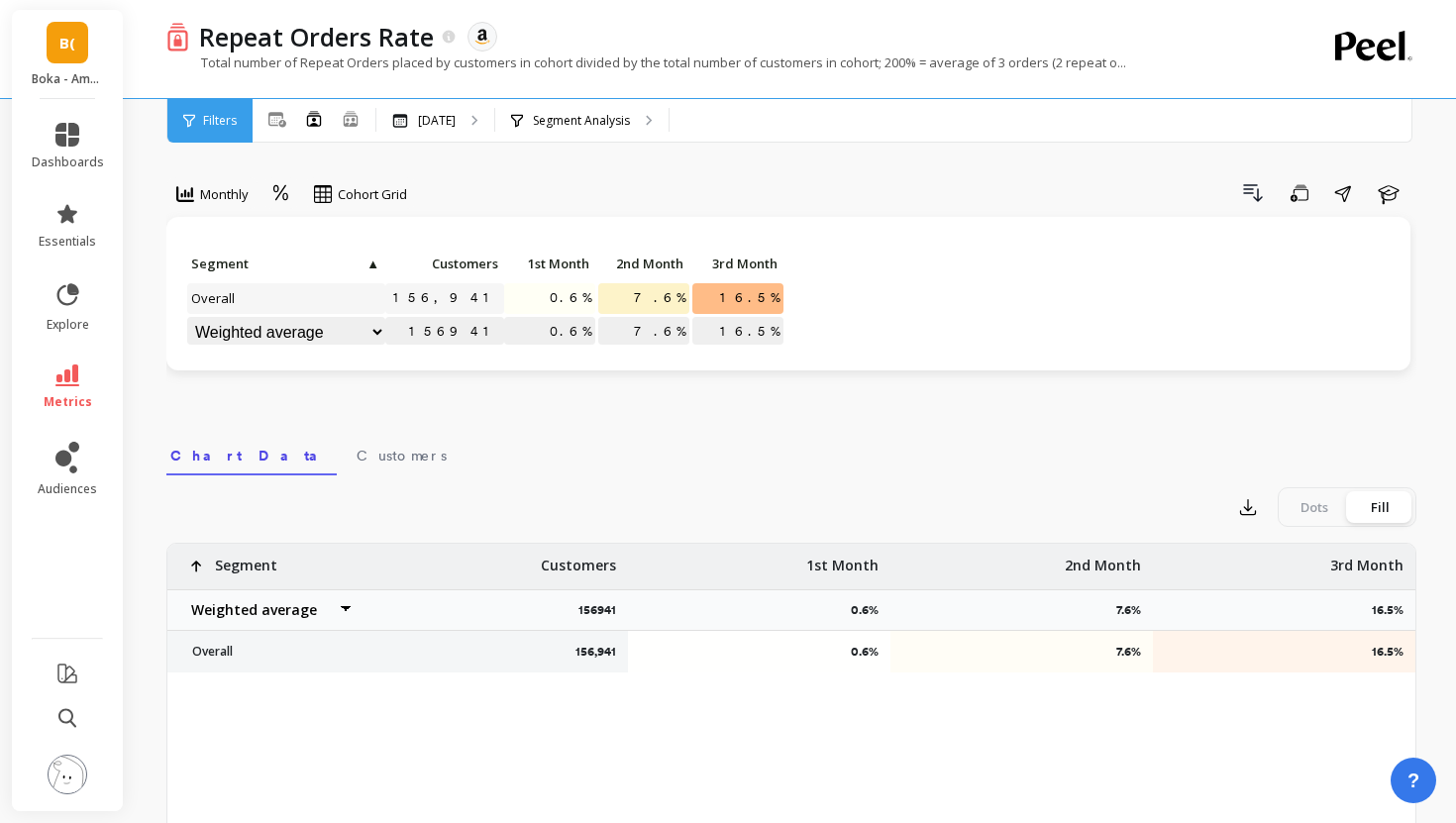 scroll, scrollTop: 346, scrollLeft: 0, axis: vertical 